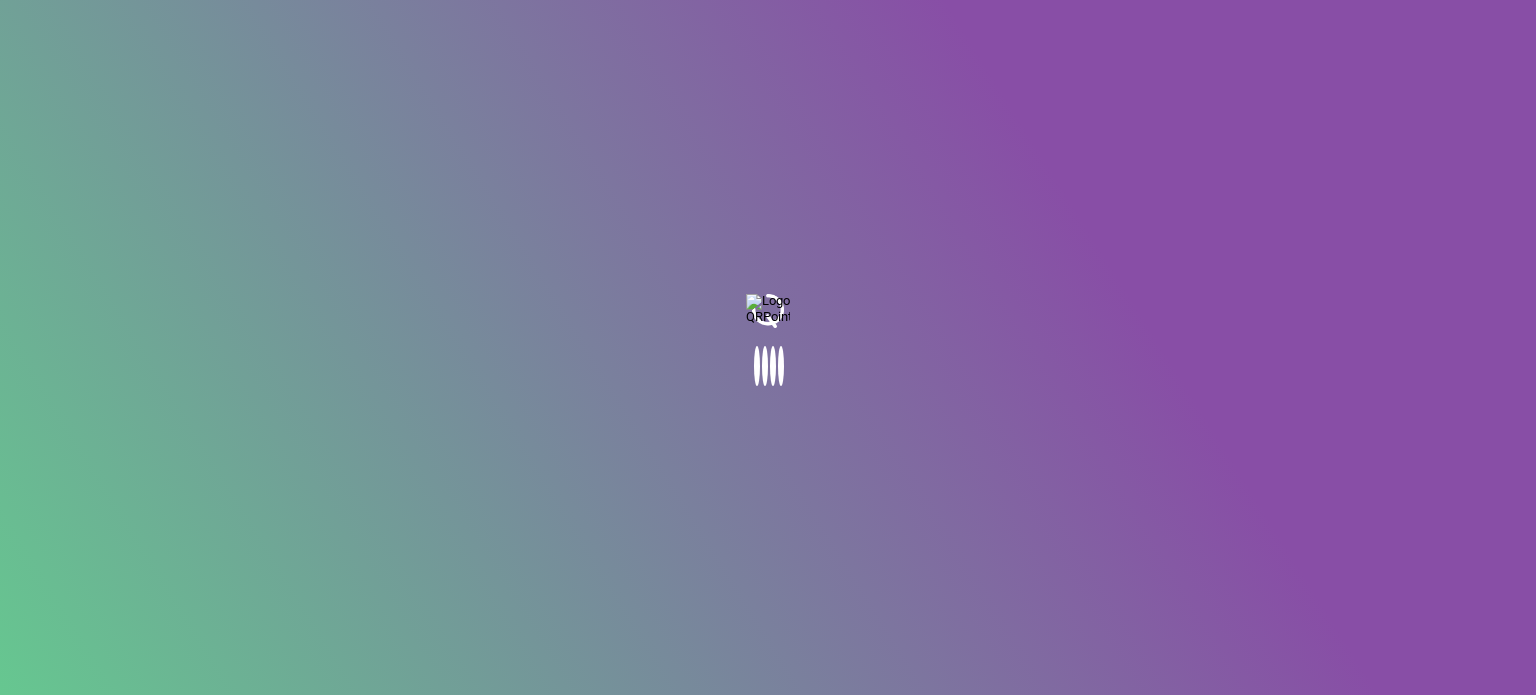 scroll, scrollTop: 0, scrollLeft: 0, axis: both 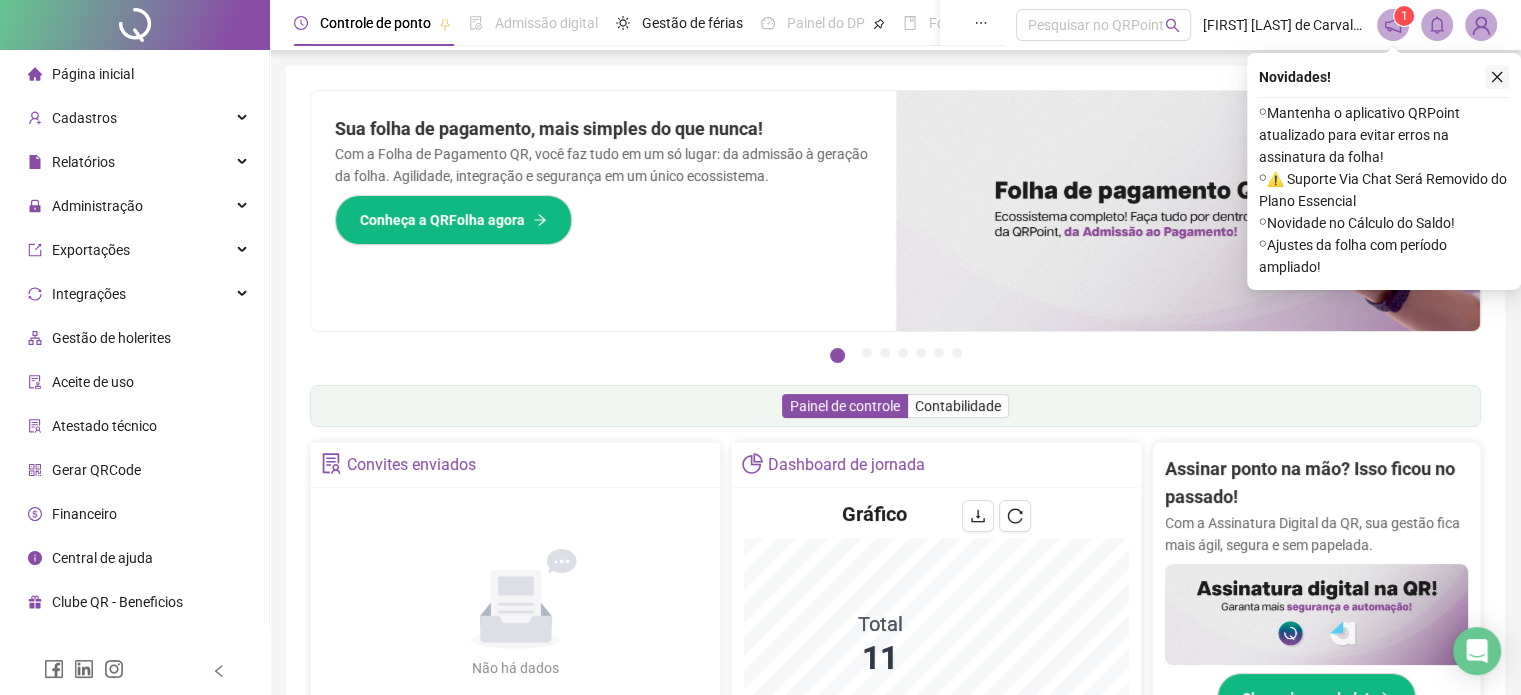 click 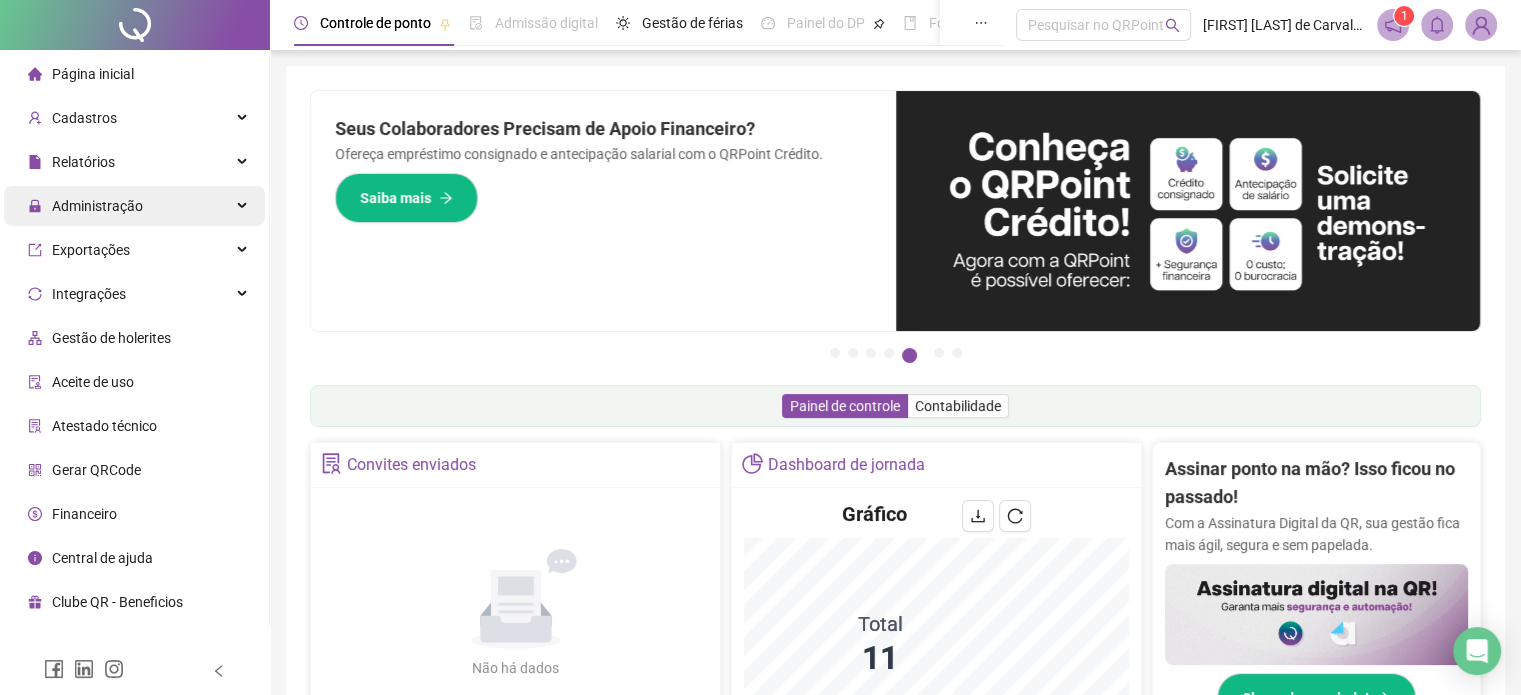 click on "Administração" at bounding box center [134, 206] 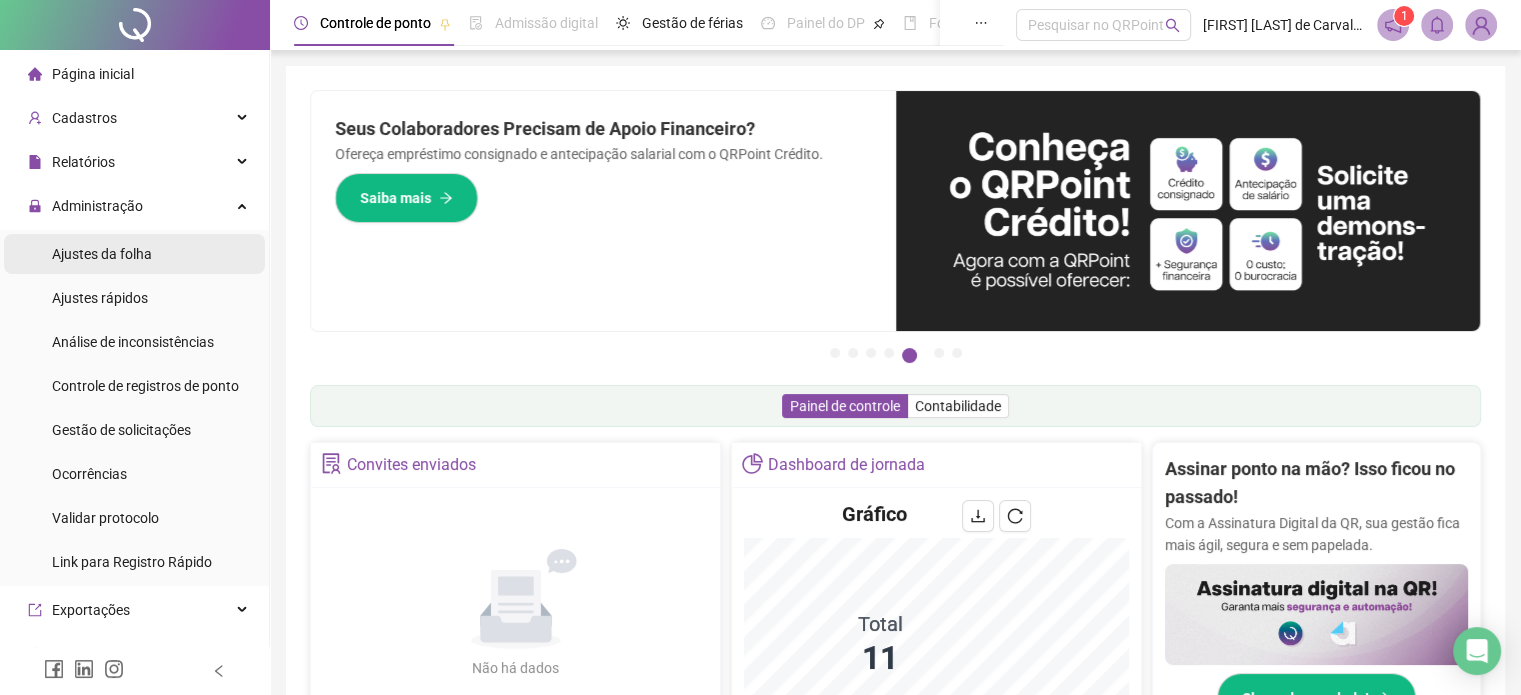 click on "Ajustes da folha" at bounding box center [134, 254] 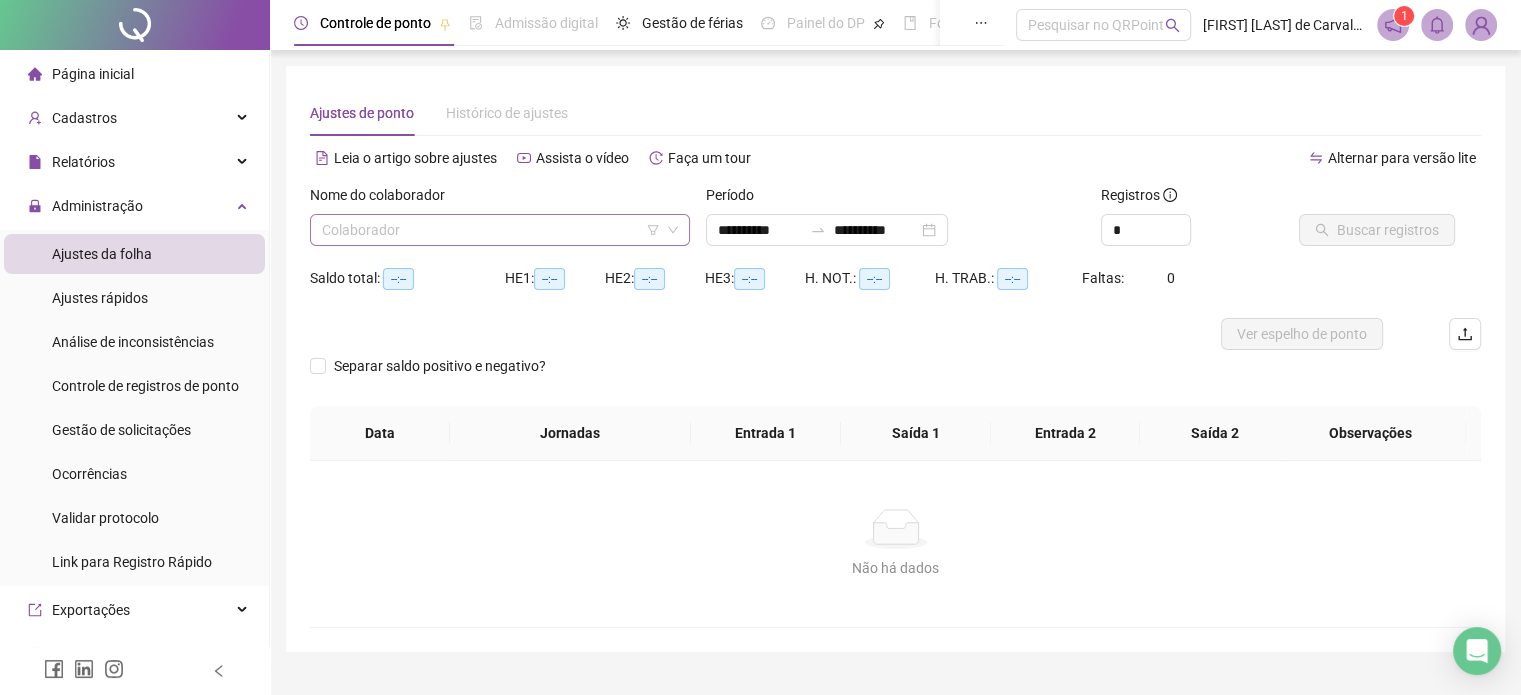 click at bounding box center [491, 230] 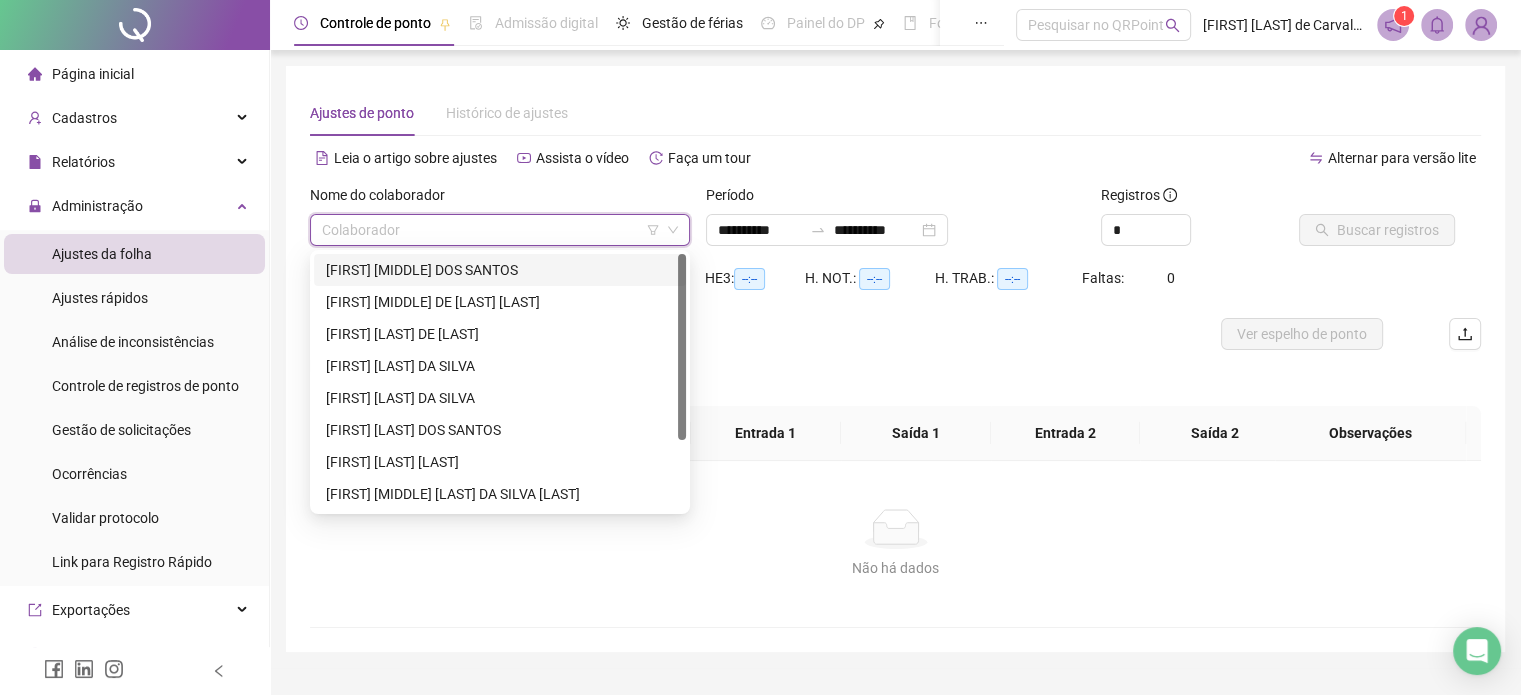 scroll, scrollTop: 96, scrollLeft: 0, axis: vertical 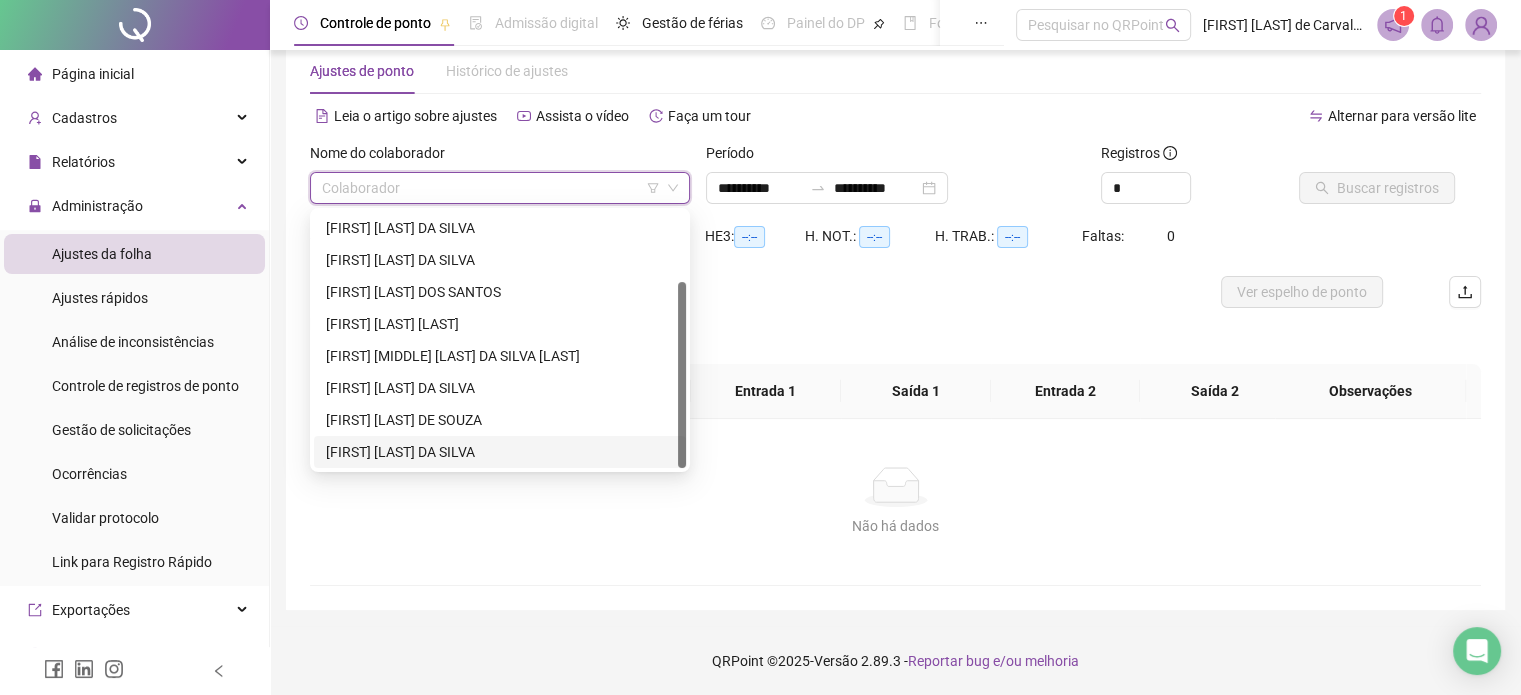 click on "[FIRST] [LAST] DA SILVA" at bounding box center [500, 452] 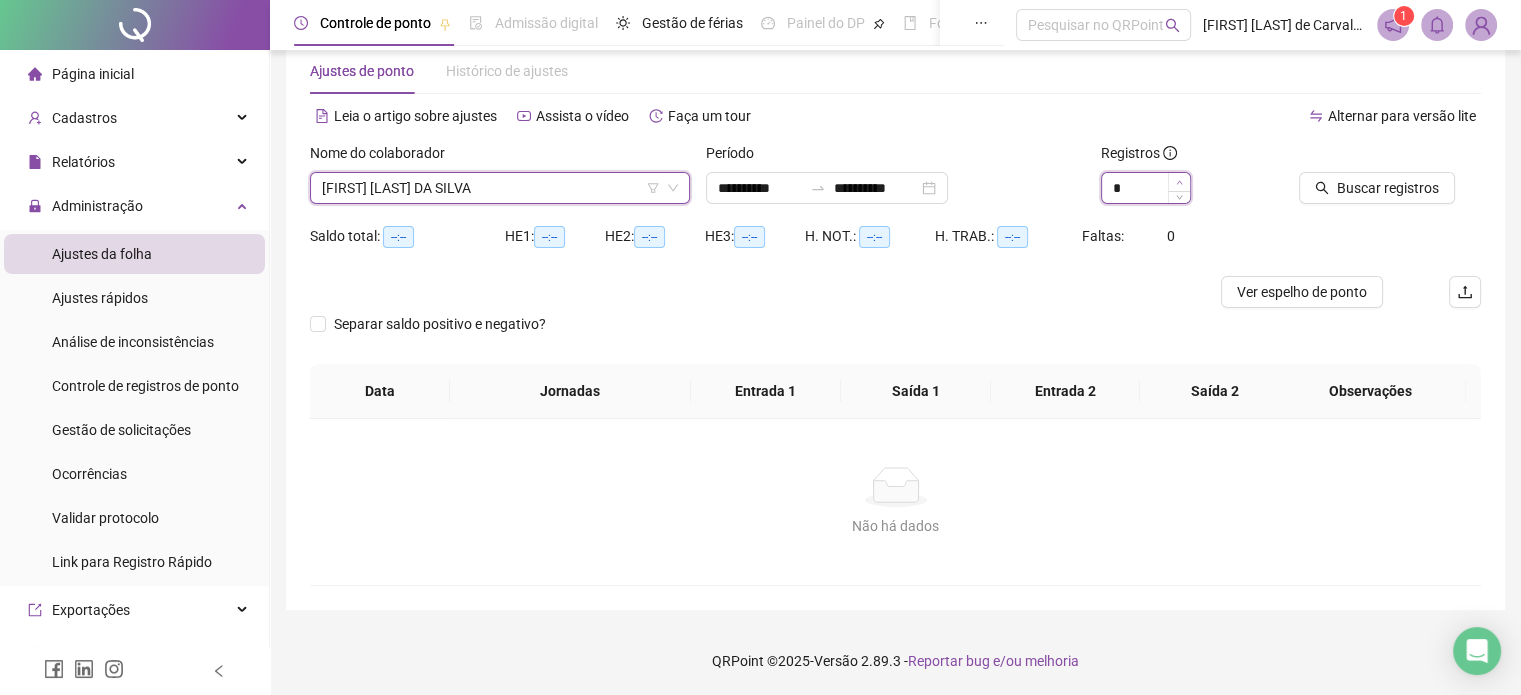 type on "*" 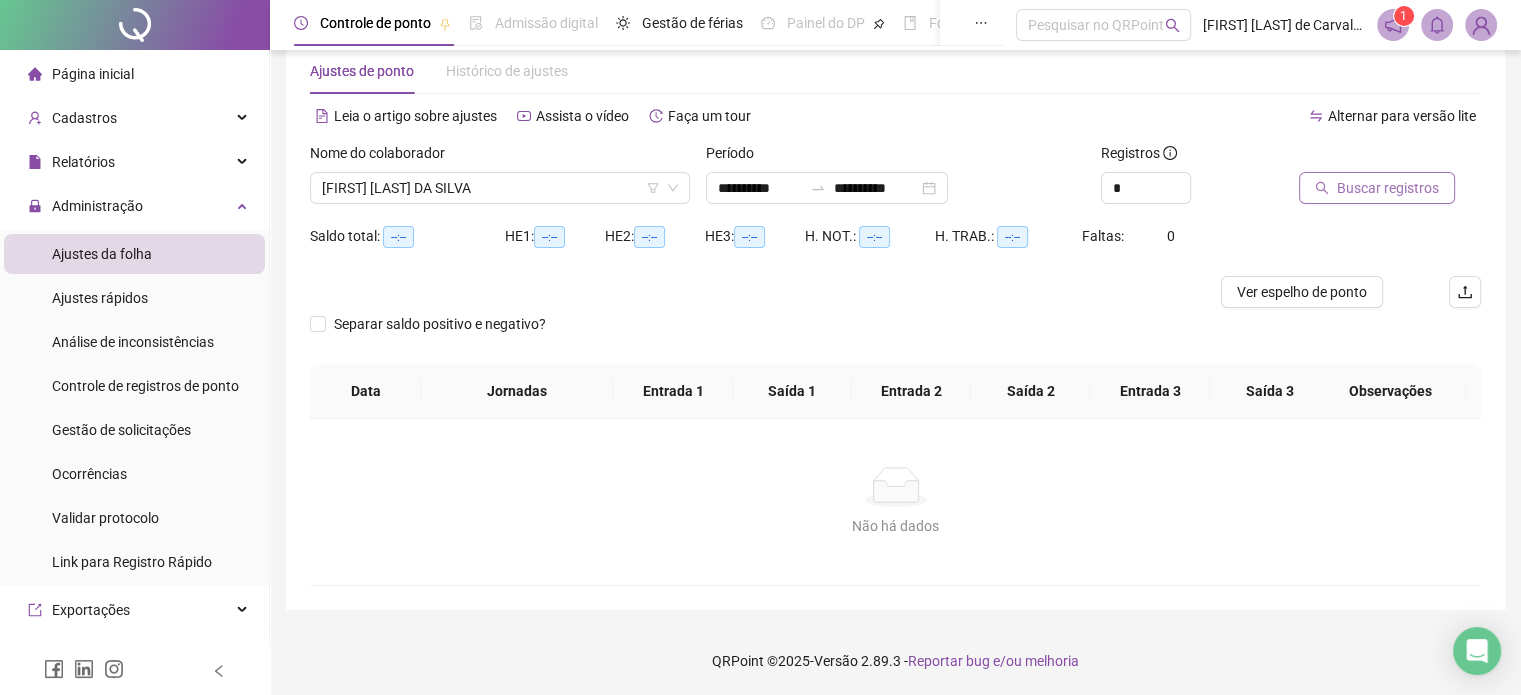 click on "Buscar registros" at bounding box center (1388, 188) 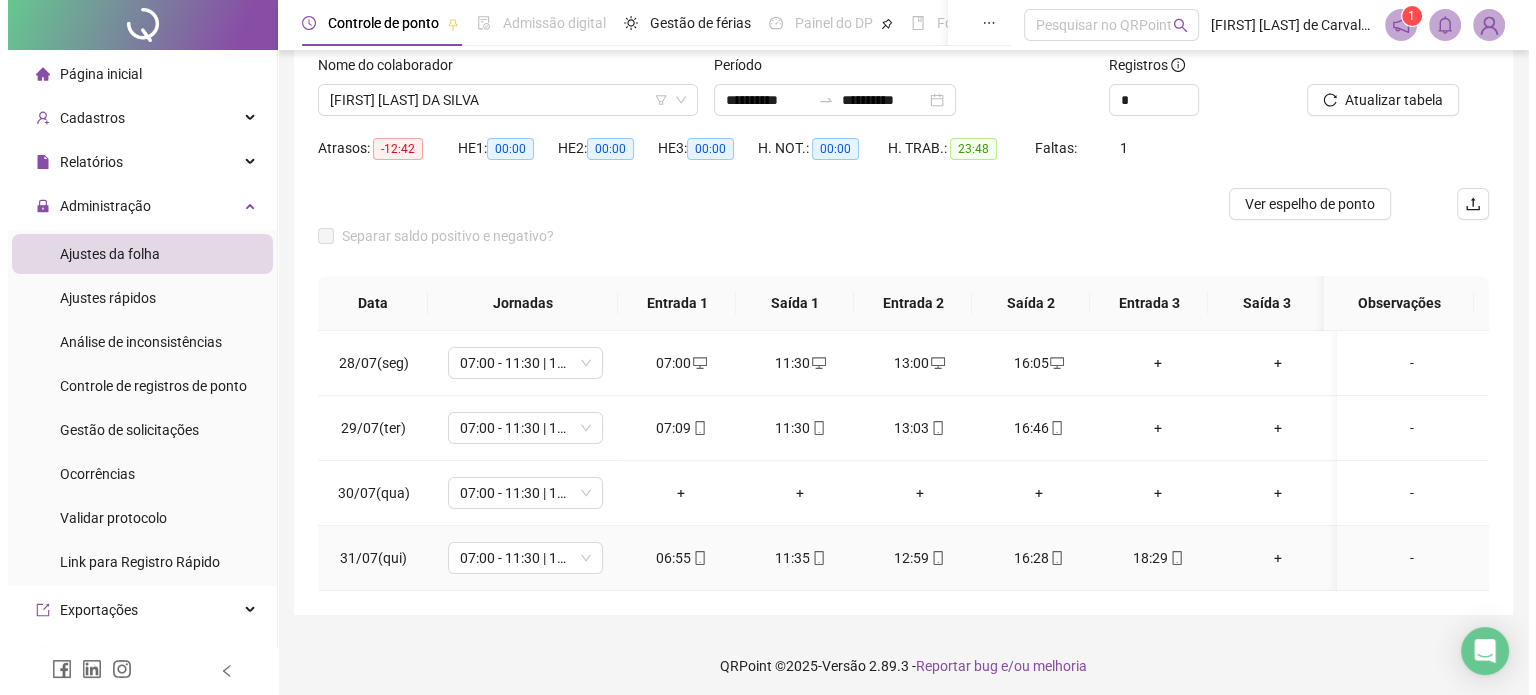 scroll, scrollTop: 135, scrollLeft: 0, axis: vertical 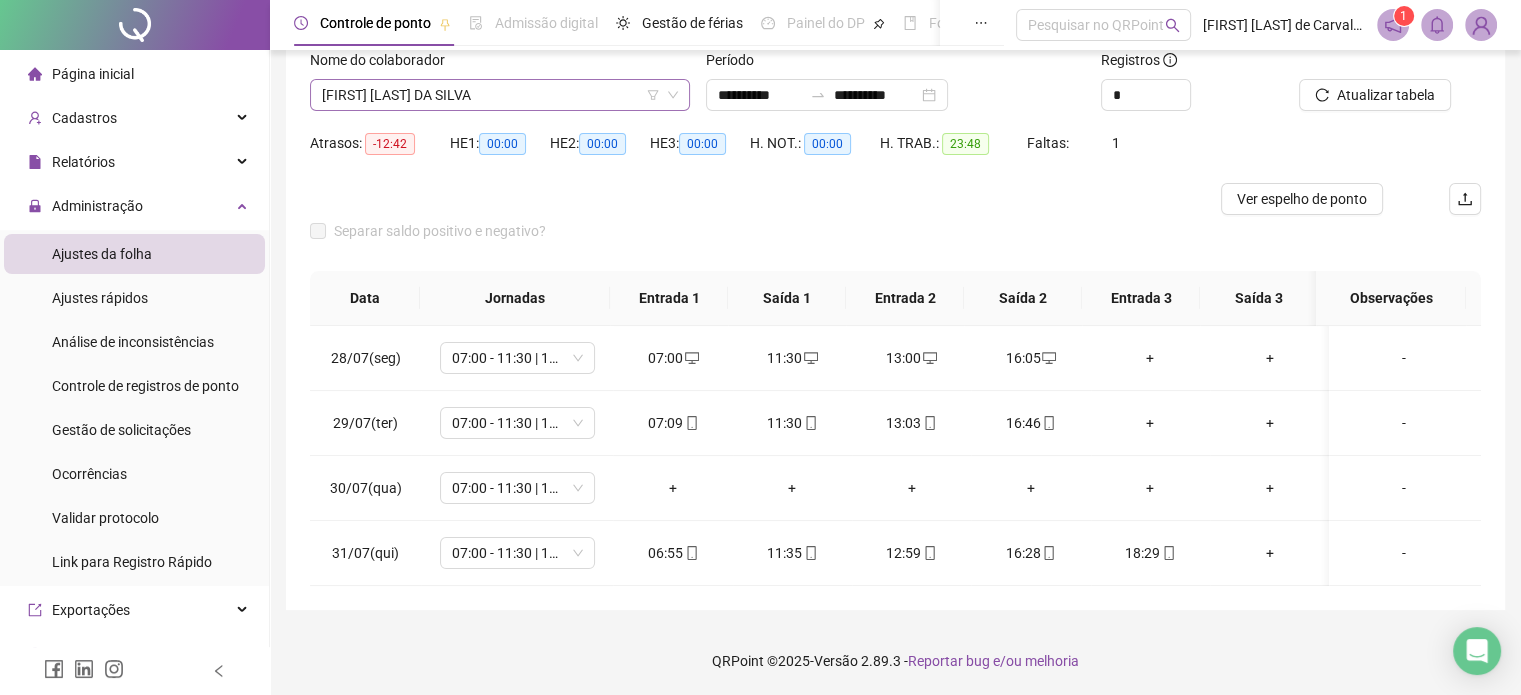 click on "[FIRST] [LAST] DA SILVA" at bounding box center [500, 95] 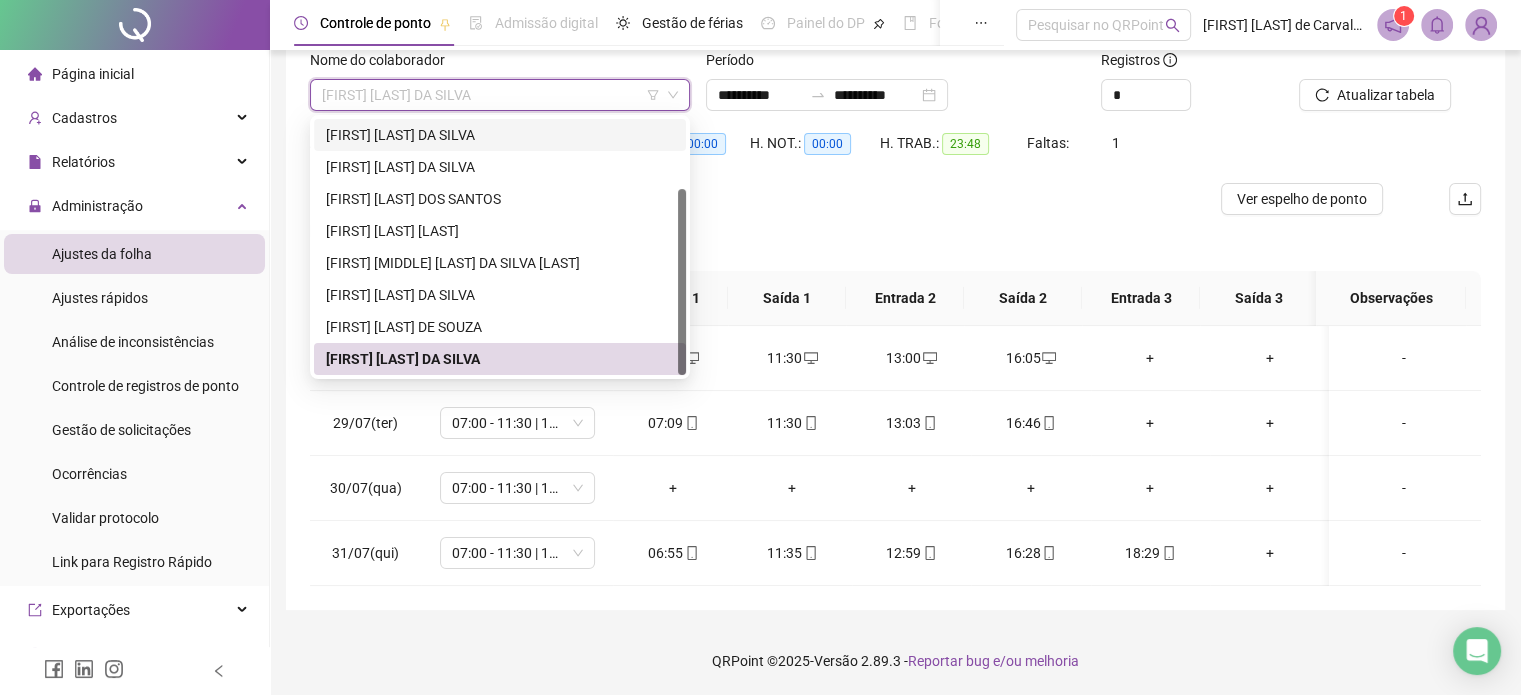 click on "[FIRST] [LAST] DA SILVA" at bounding box center [500, 135] 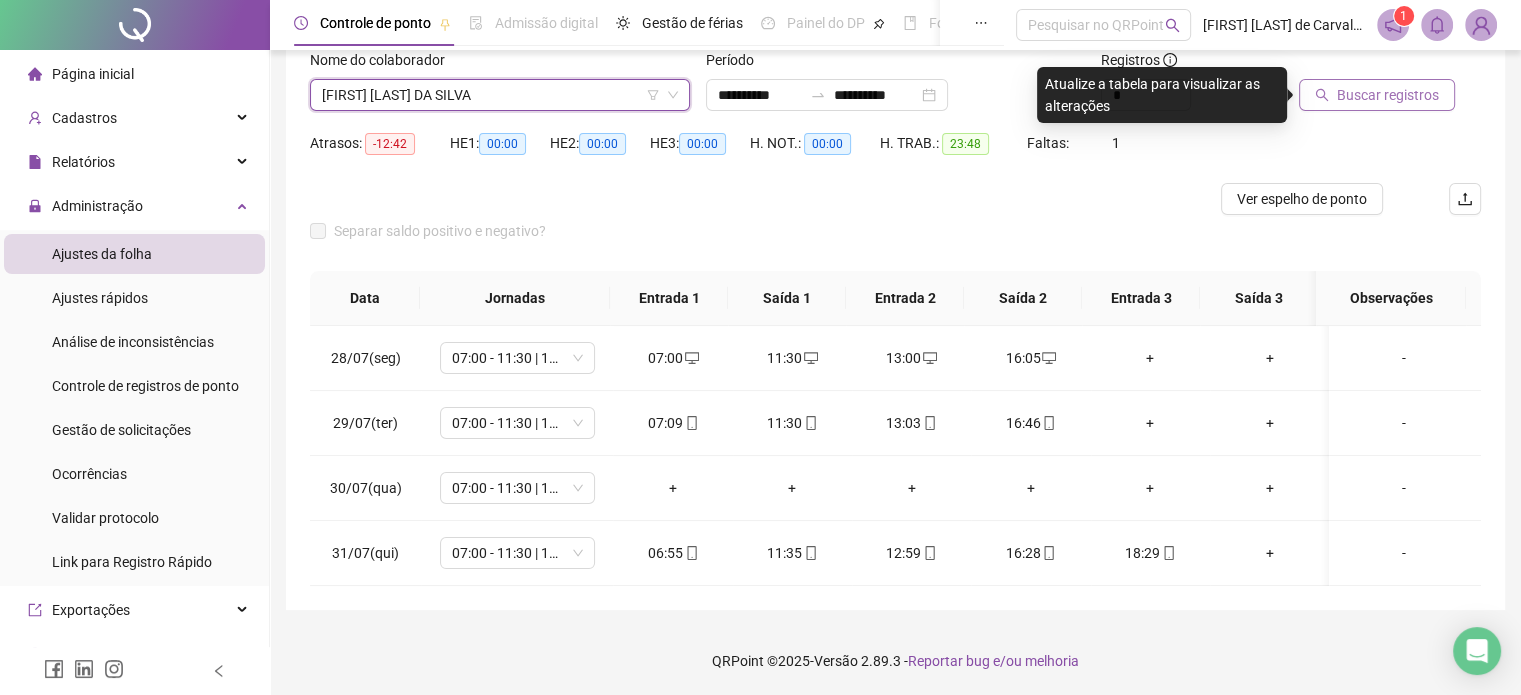 click on "Buscar registros" at bounding box center [1388, 95] 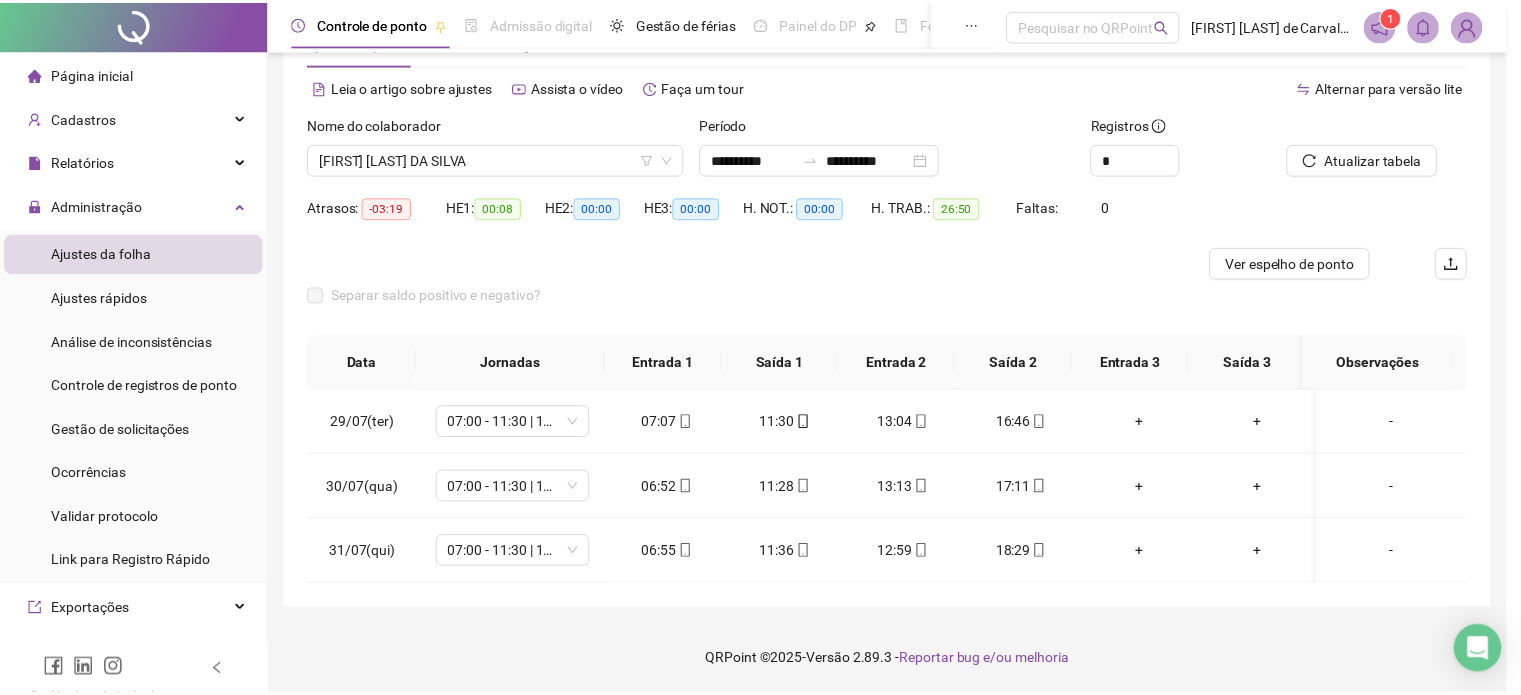 scroll, scrollTop: 70, scrollLeft: 0, axis: vertical 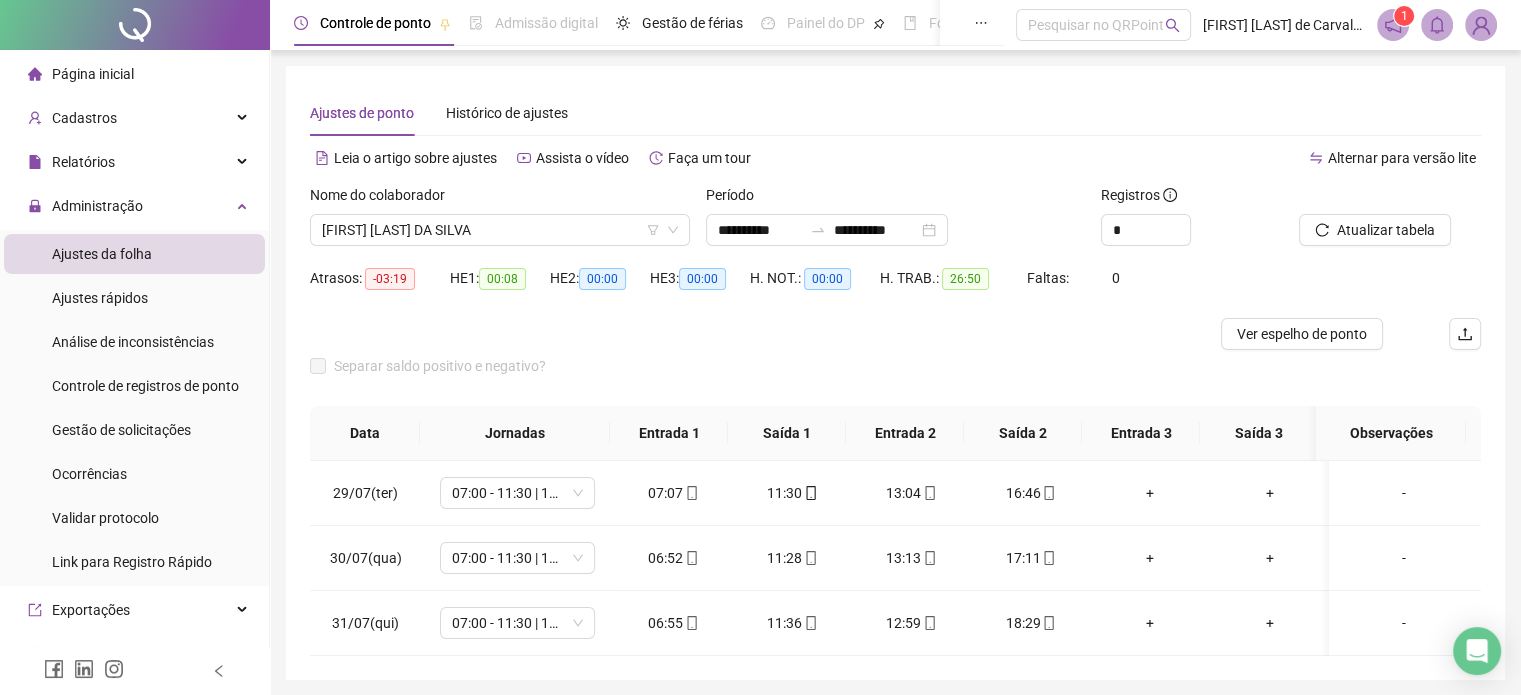 click on "Página inicial" at bounding box center [93, 74] 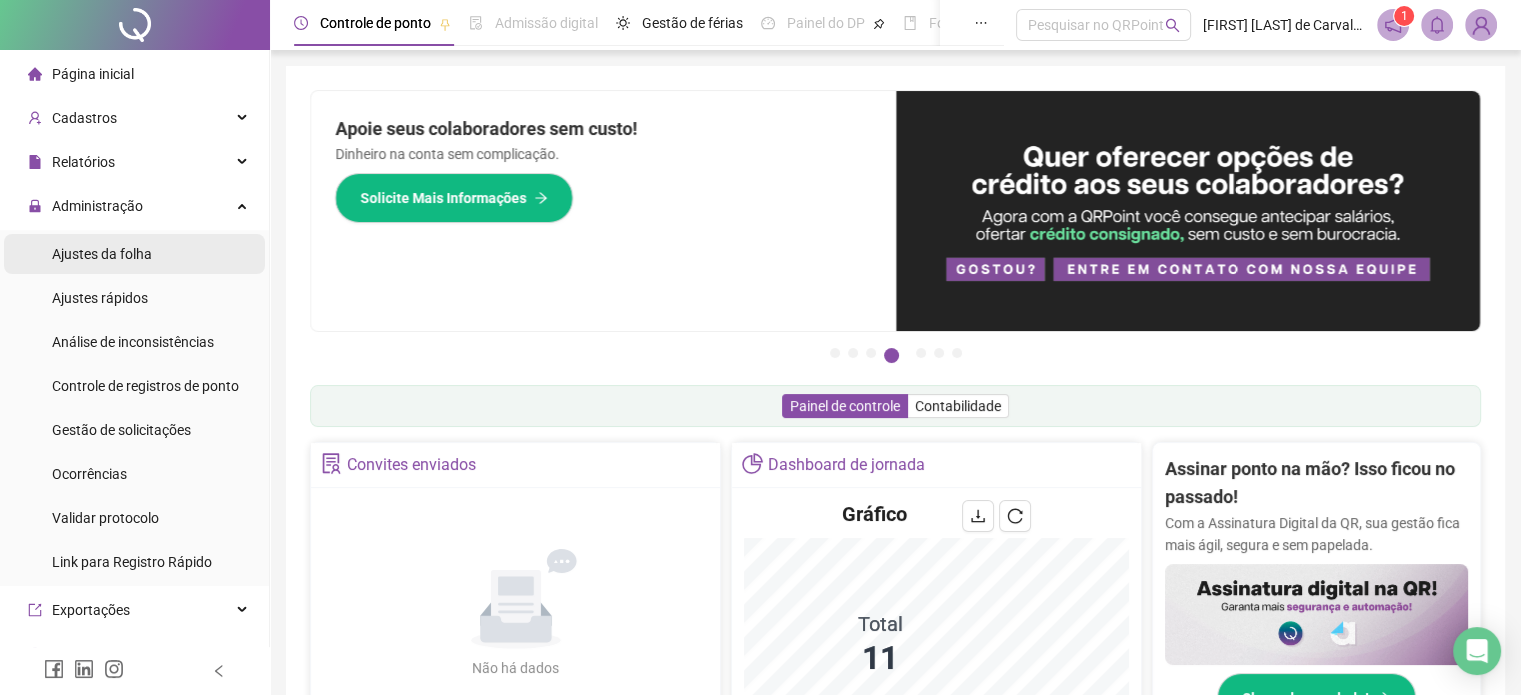 click on "Ajustes da folha" at bounding box center [134, 254] 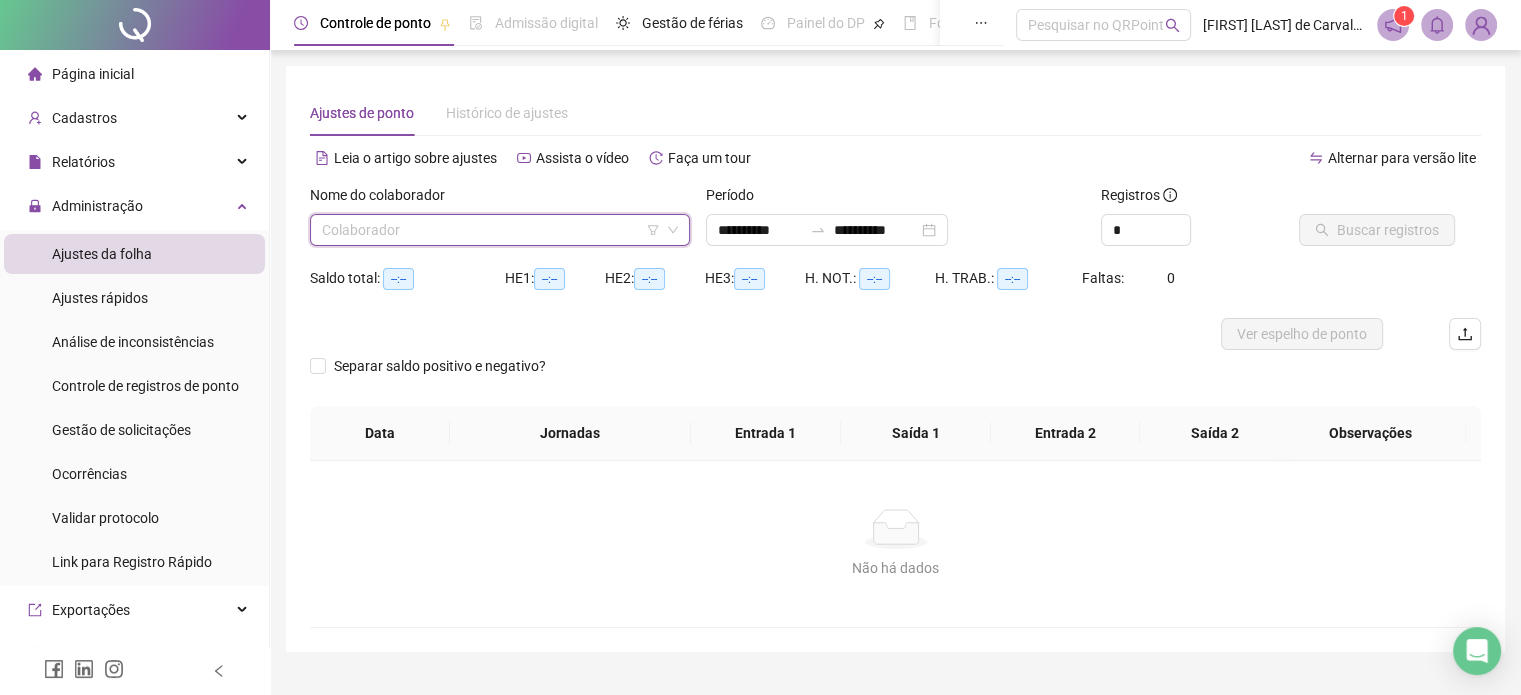click at bounding box center [491, 230] 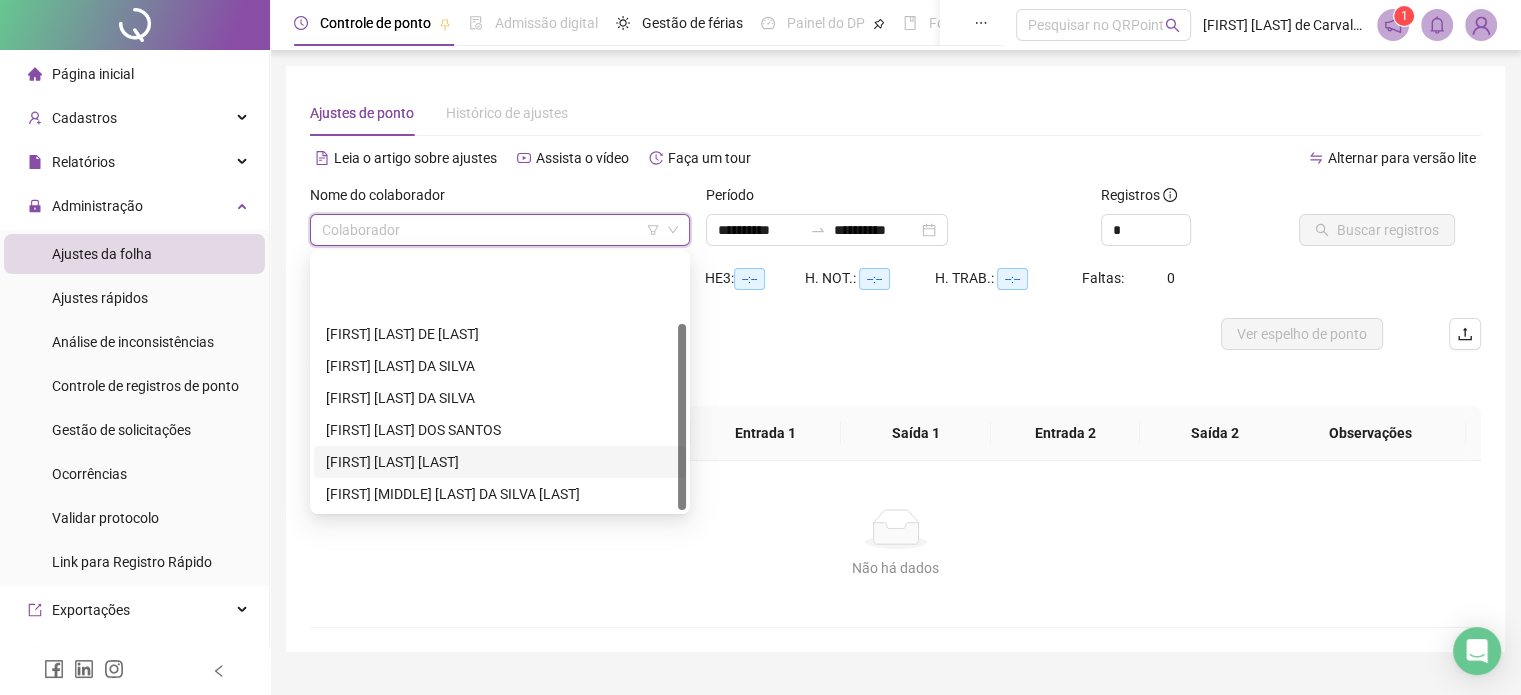 scroll, scrollTop: 96, scrollLeft: 0, axis: vertical 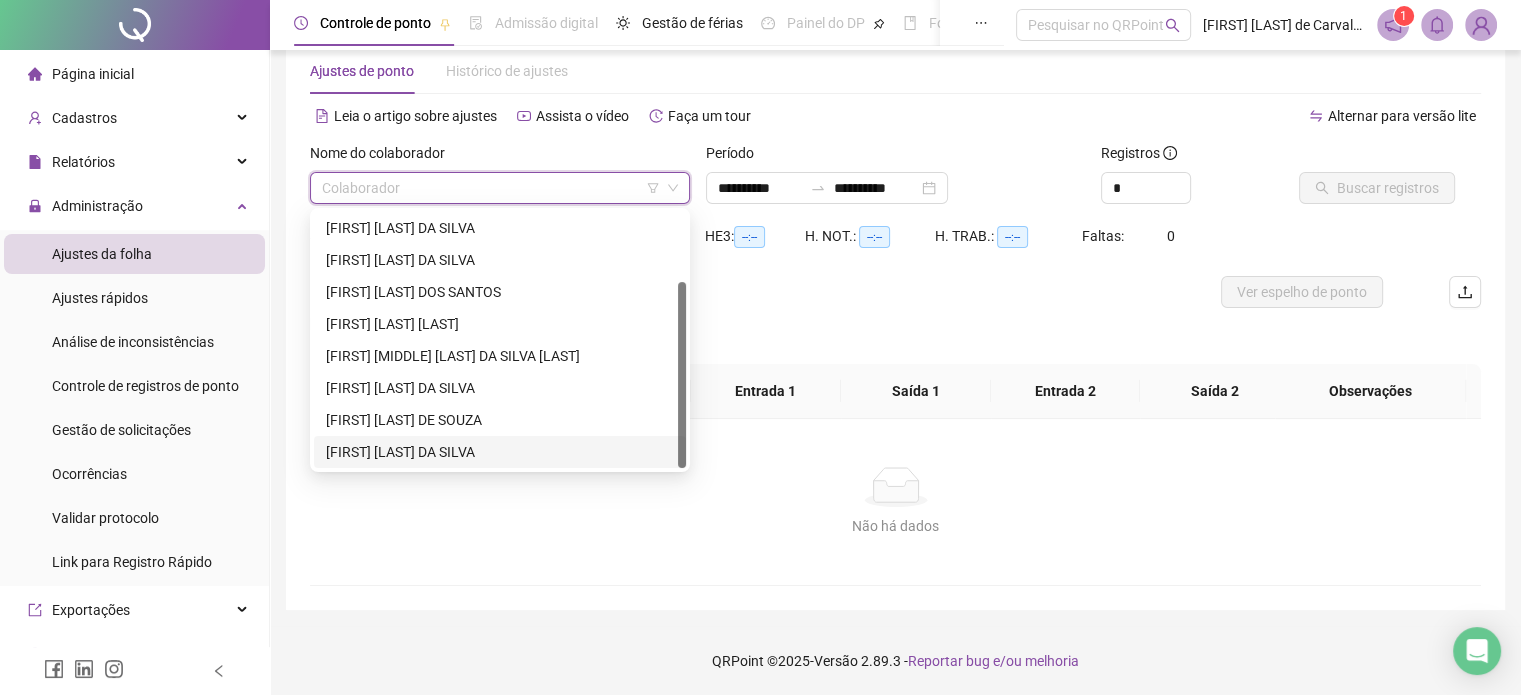 click on "[FIRST] [LAST] DA SILVA" at bounding box center (500, 452) 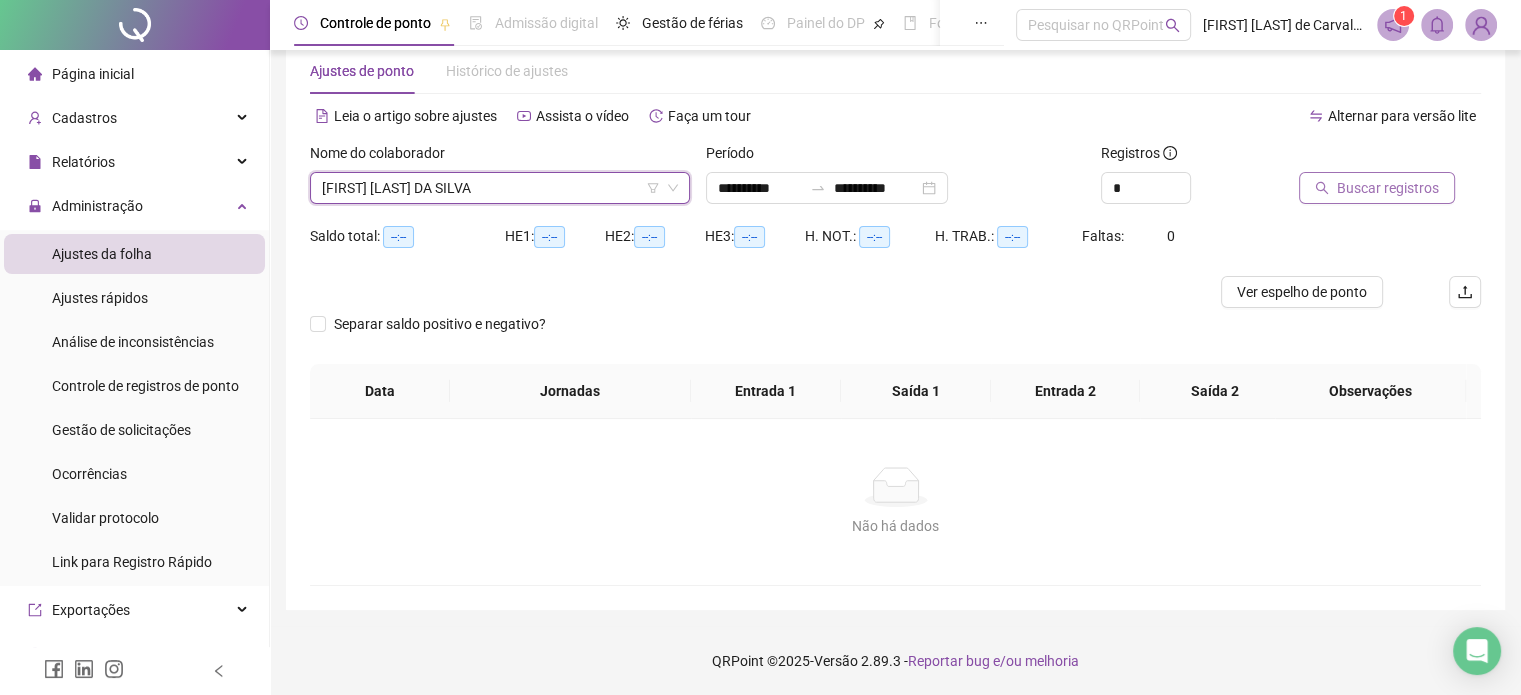 click on "Buscar registros" at bounding box center (1388, 188) 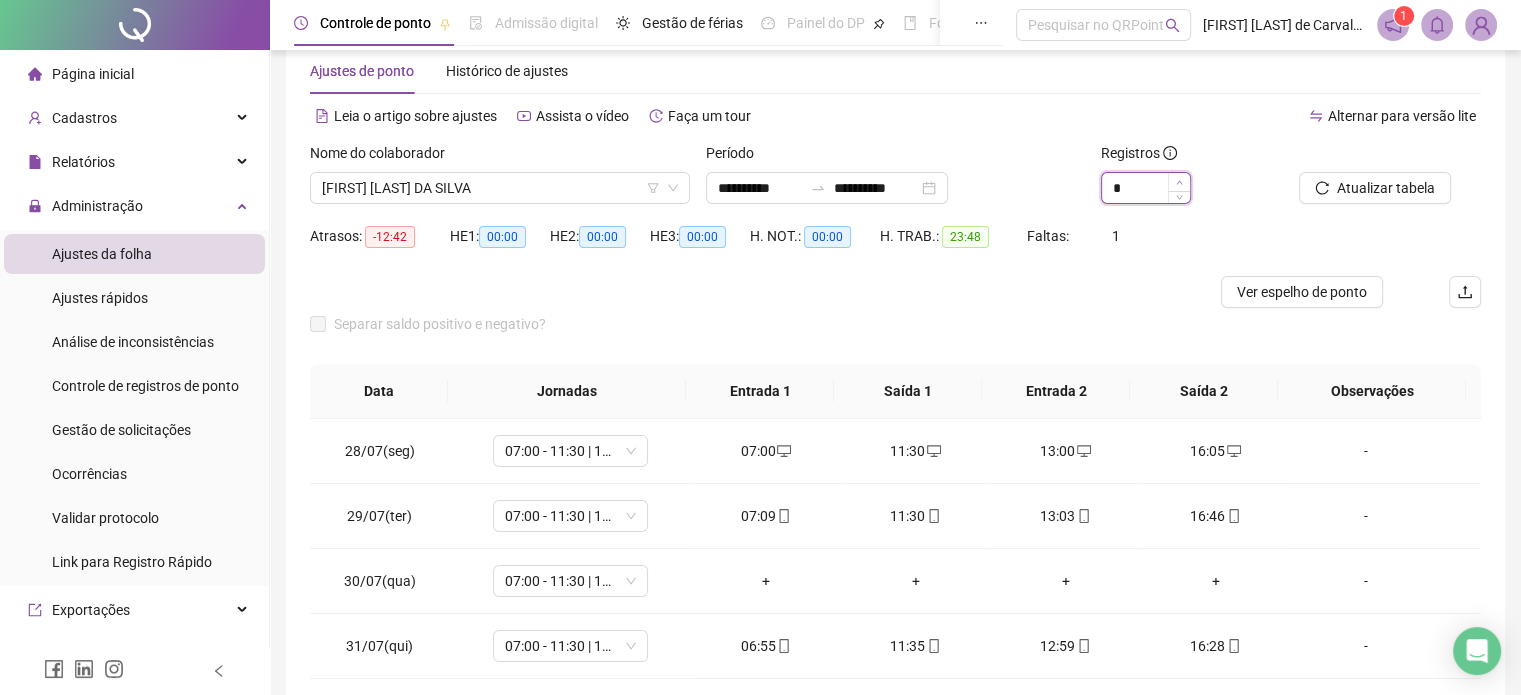 type on "*" 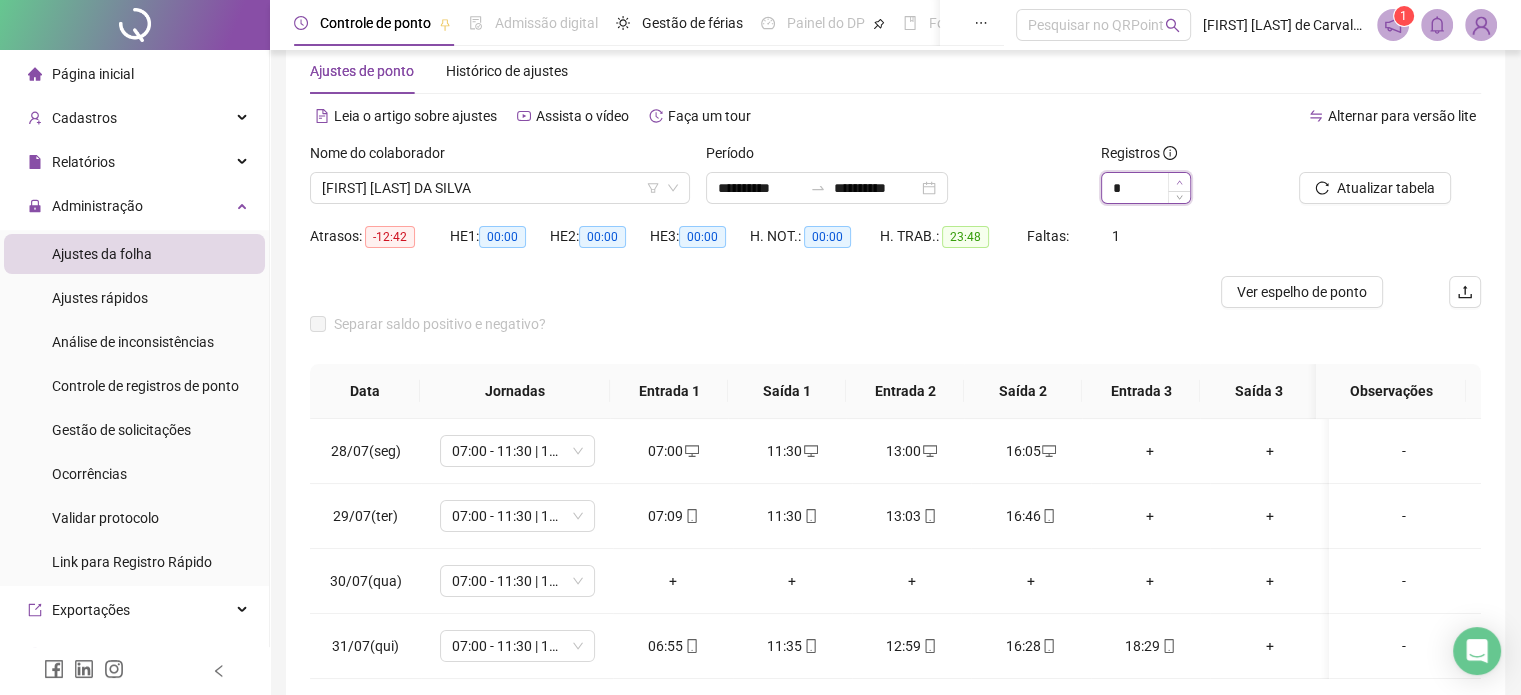 click at bounding box center [1179, 182] 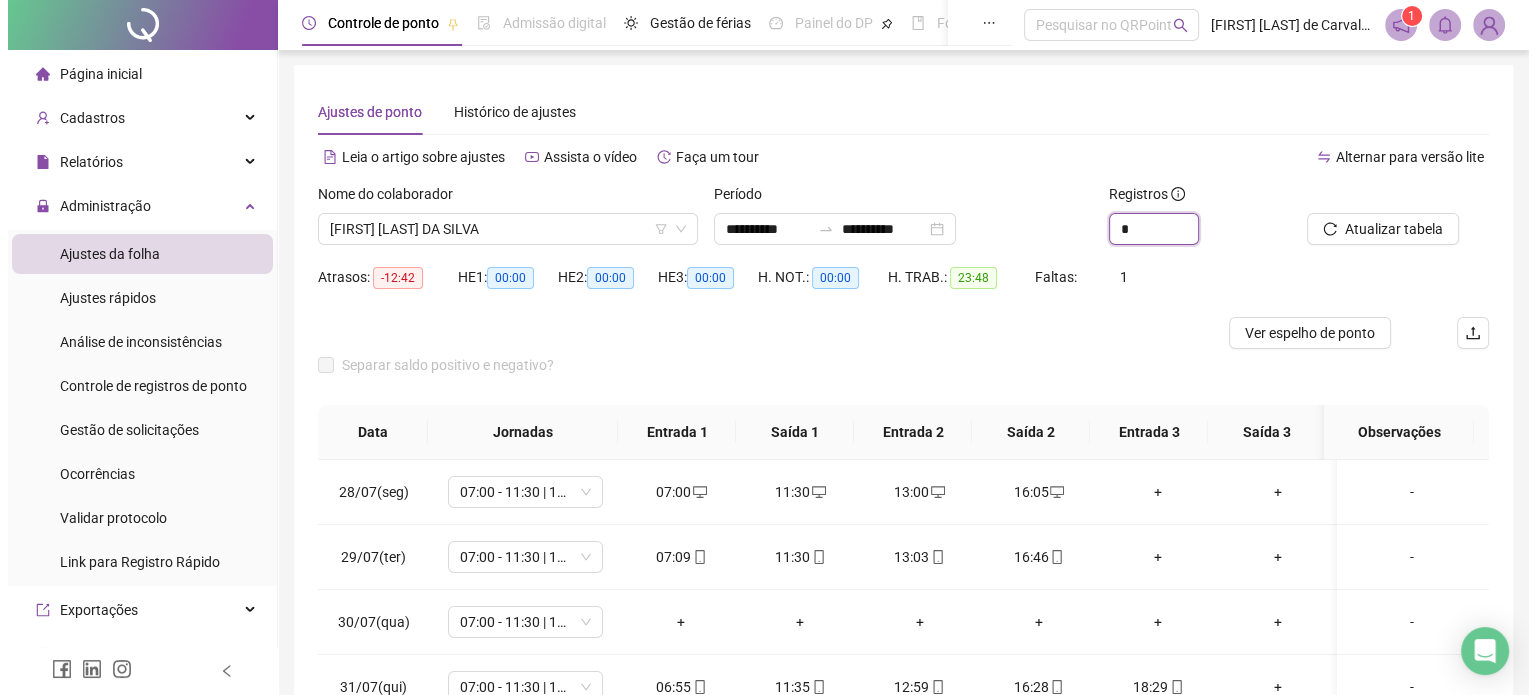scroll, scrollTop: 0, scrollLeft: 0, axis: both 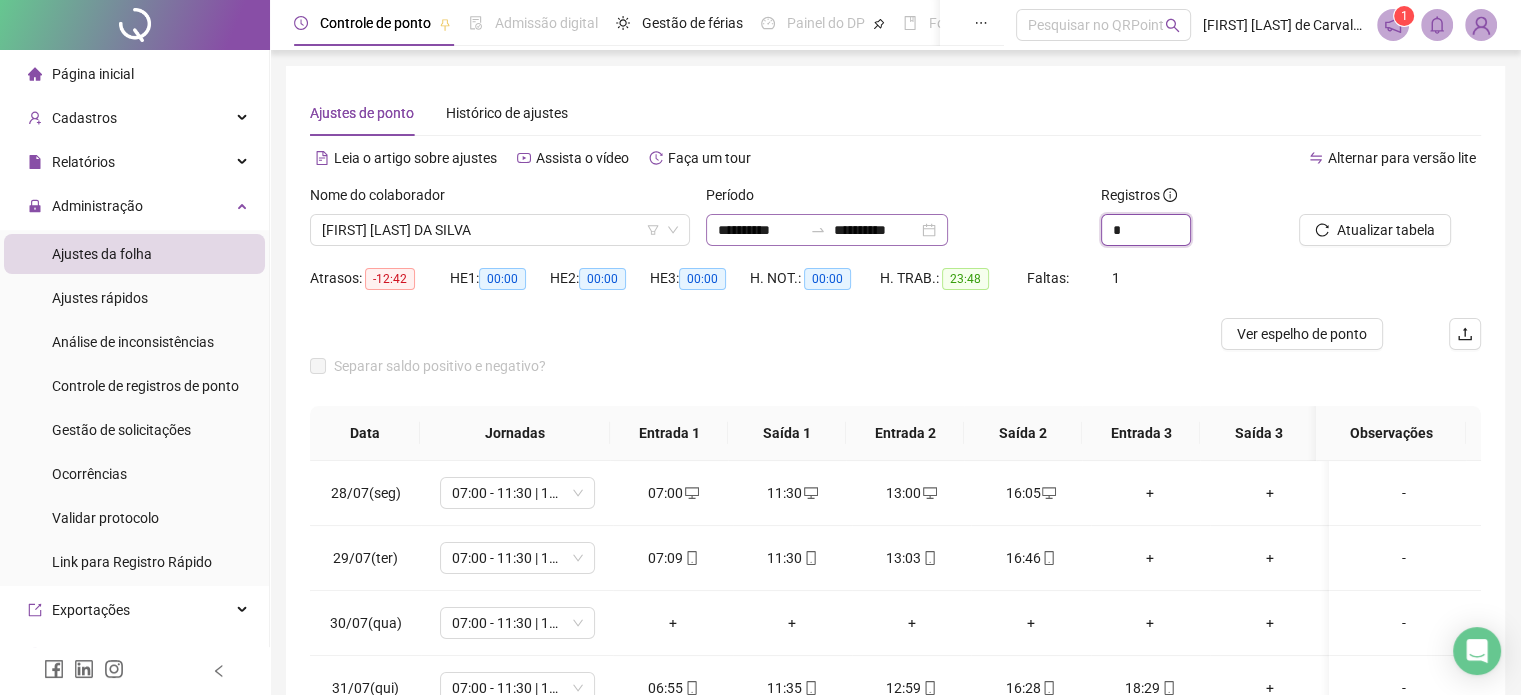 click on "**********" at bounding box center [827, 230] 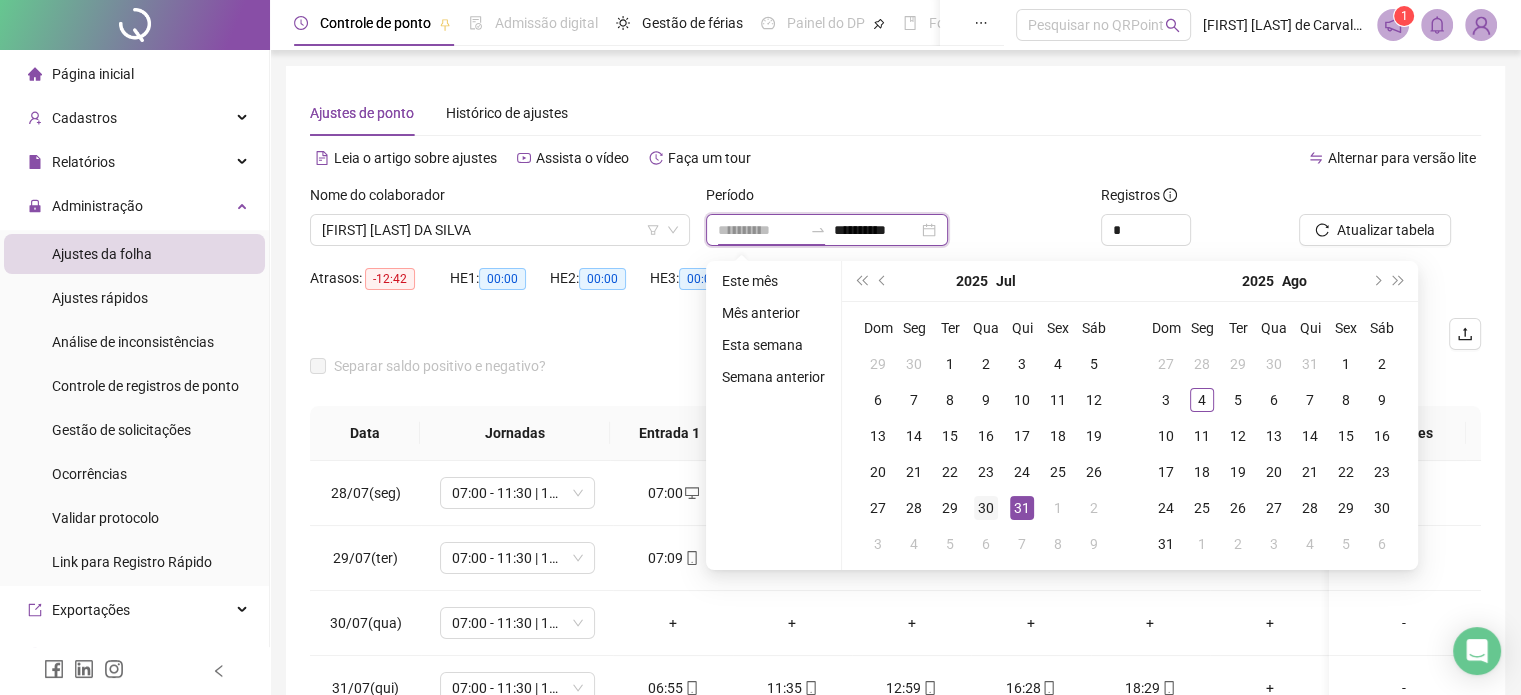 type on "**********" 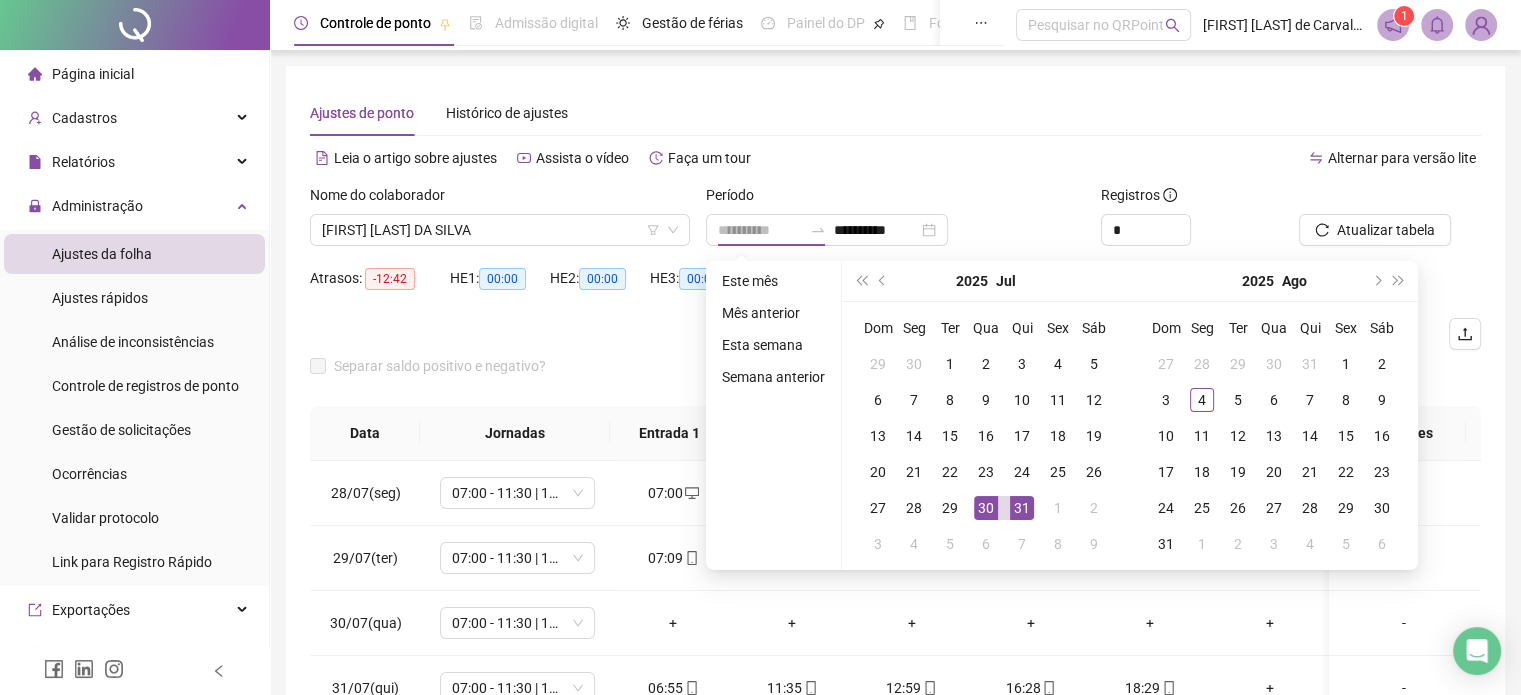click on "30" at bounding box center (986, 508) 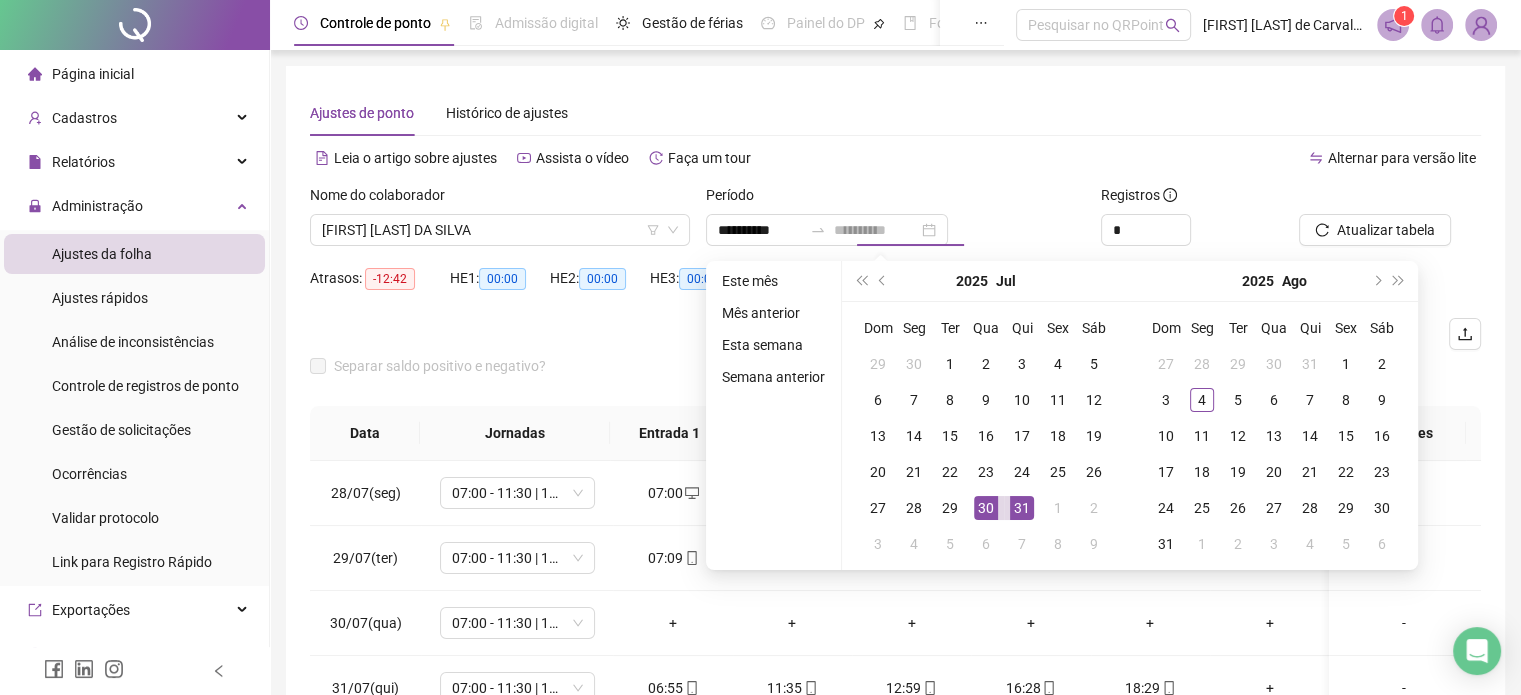 click on "30" at bounding box center [986, 508] 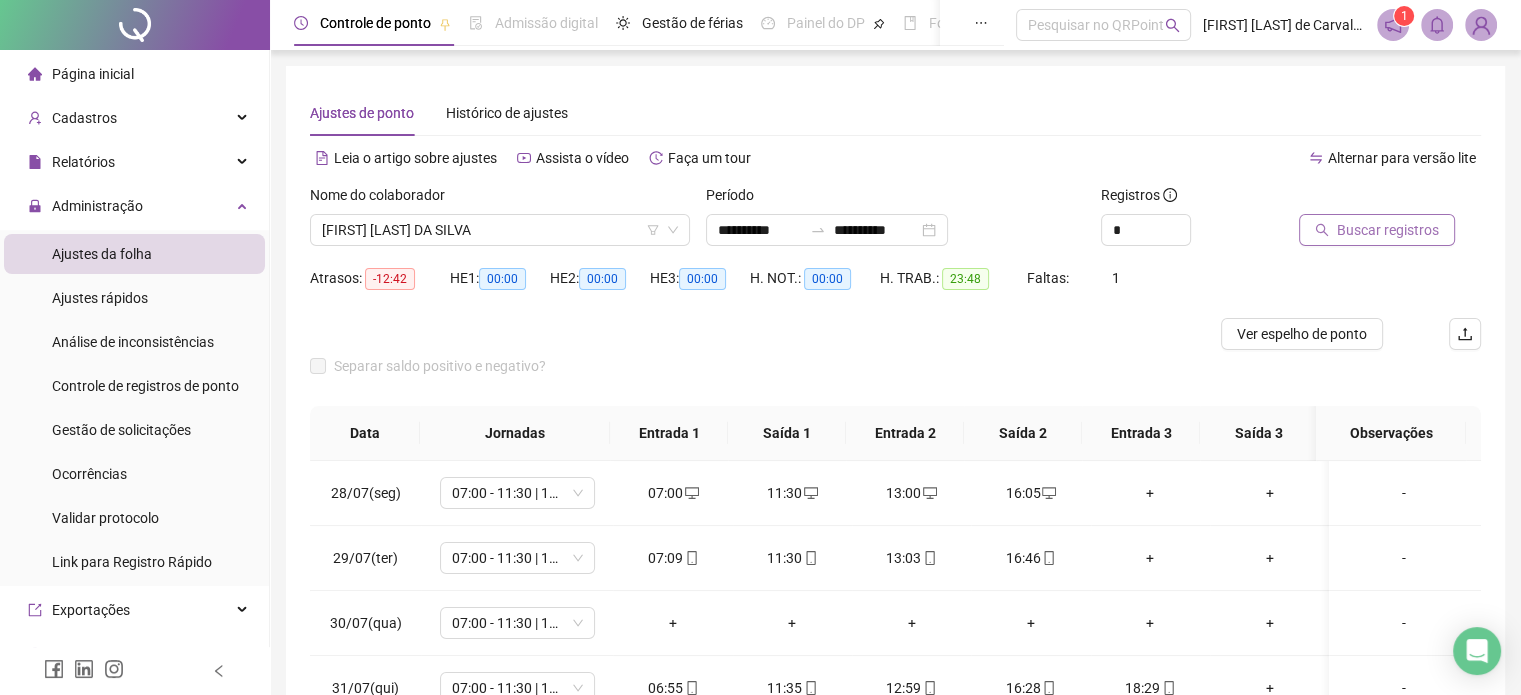 click on "Buscar registros" at bounding box center [1377, 230] 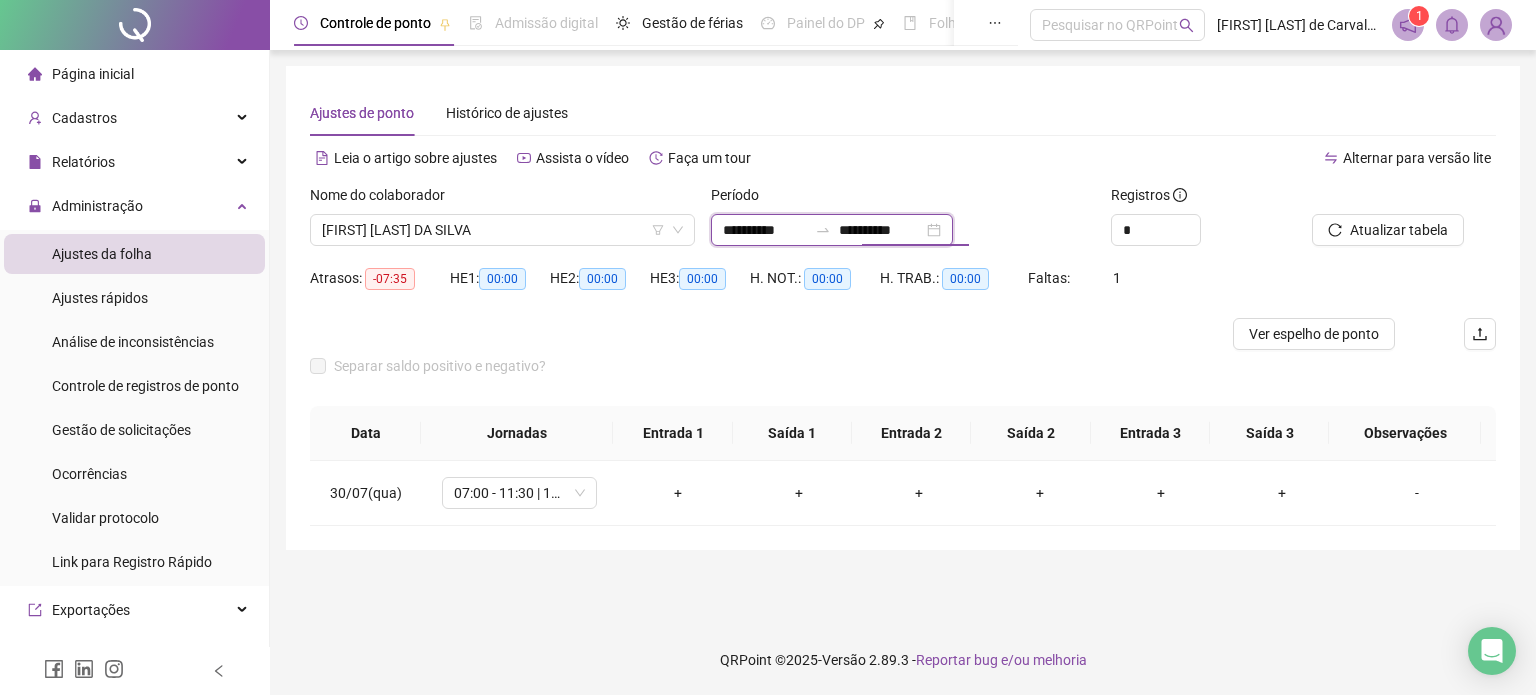 click on "**********" at bounding box center (881, 230) 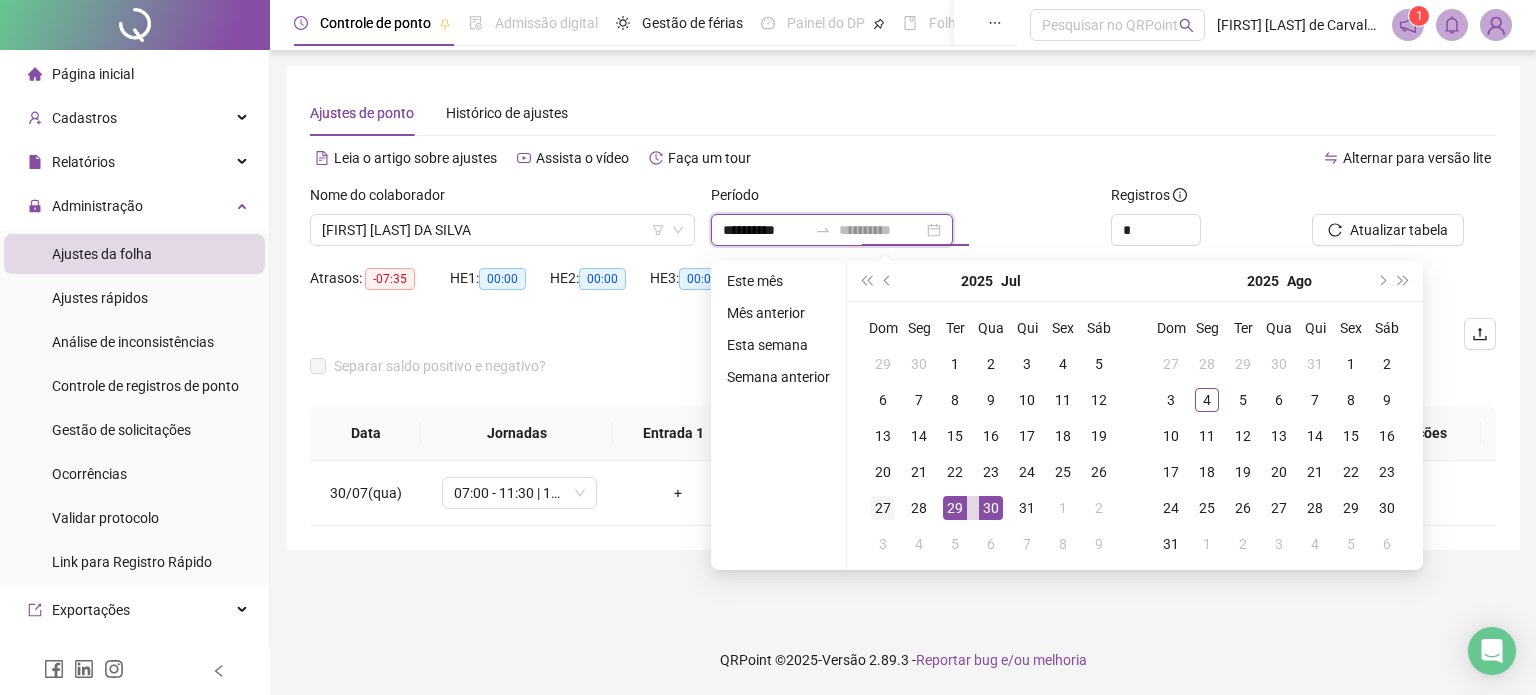 type on "**********" 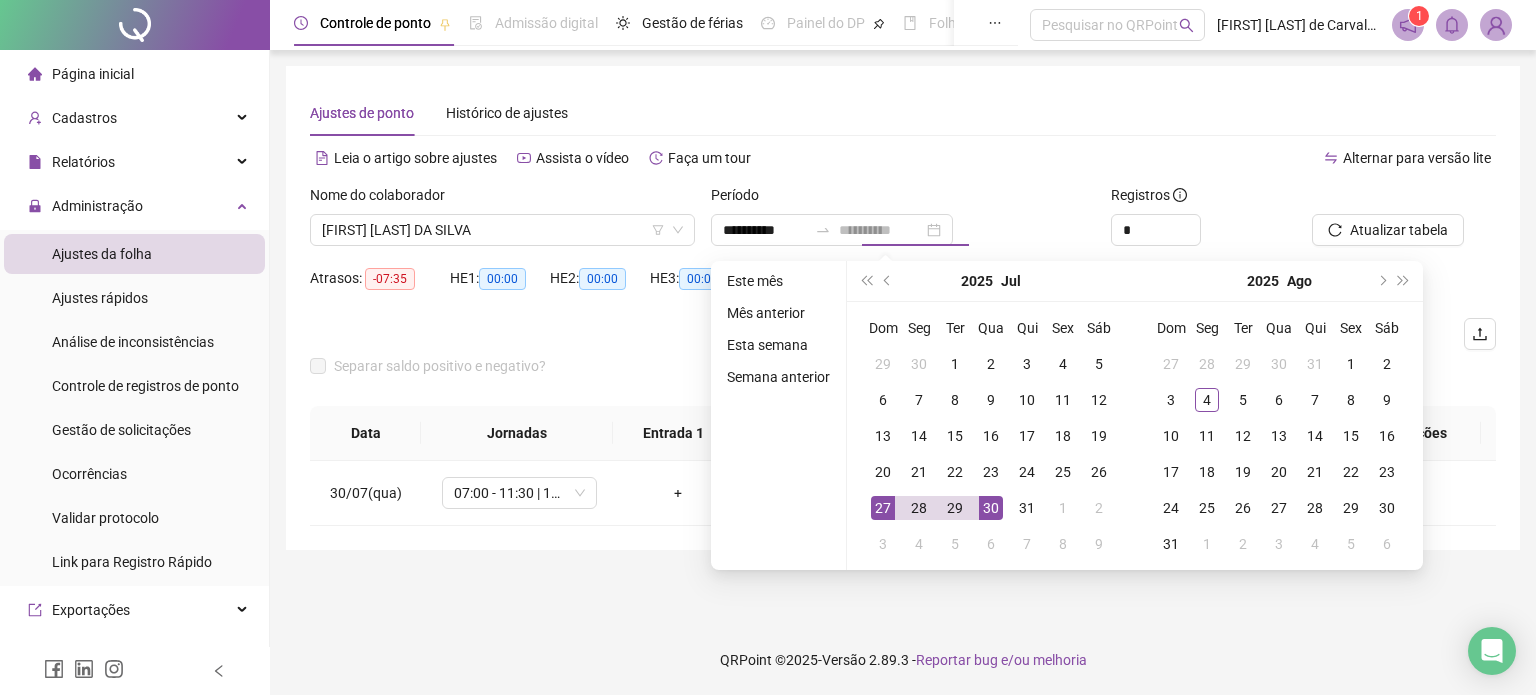 click on "27" at bounding box center (883, 508) 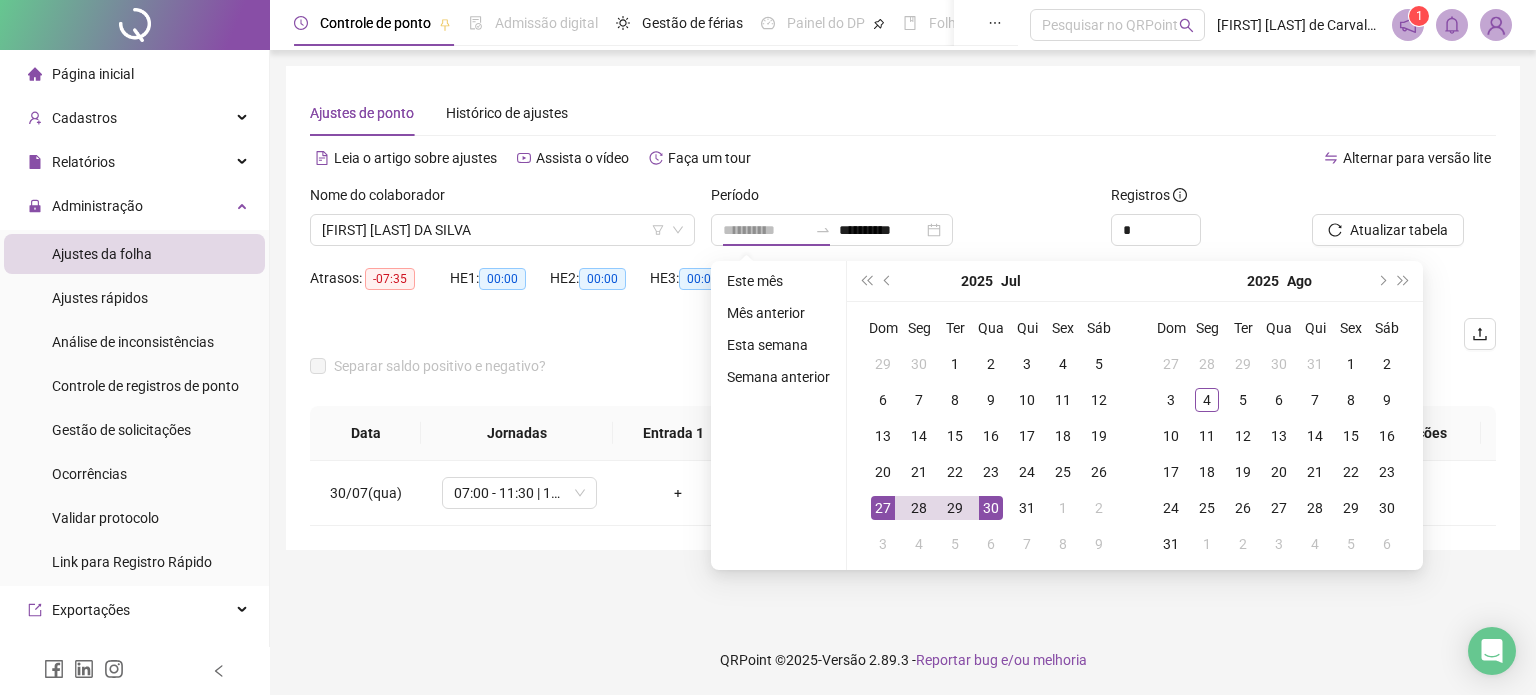 click on "27" at bounding box center (883, 508) 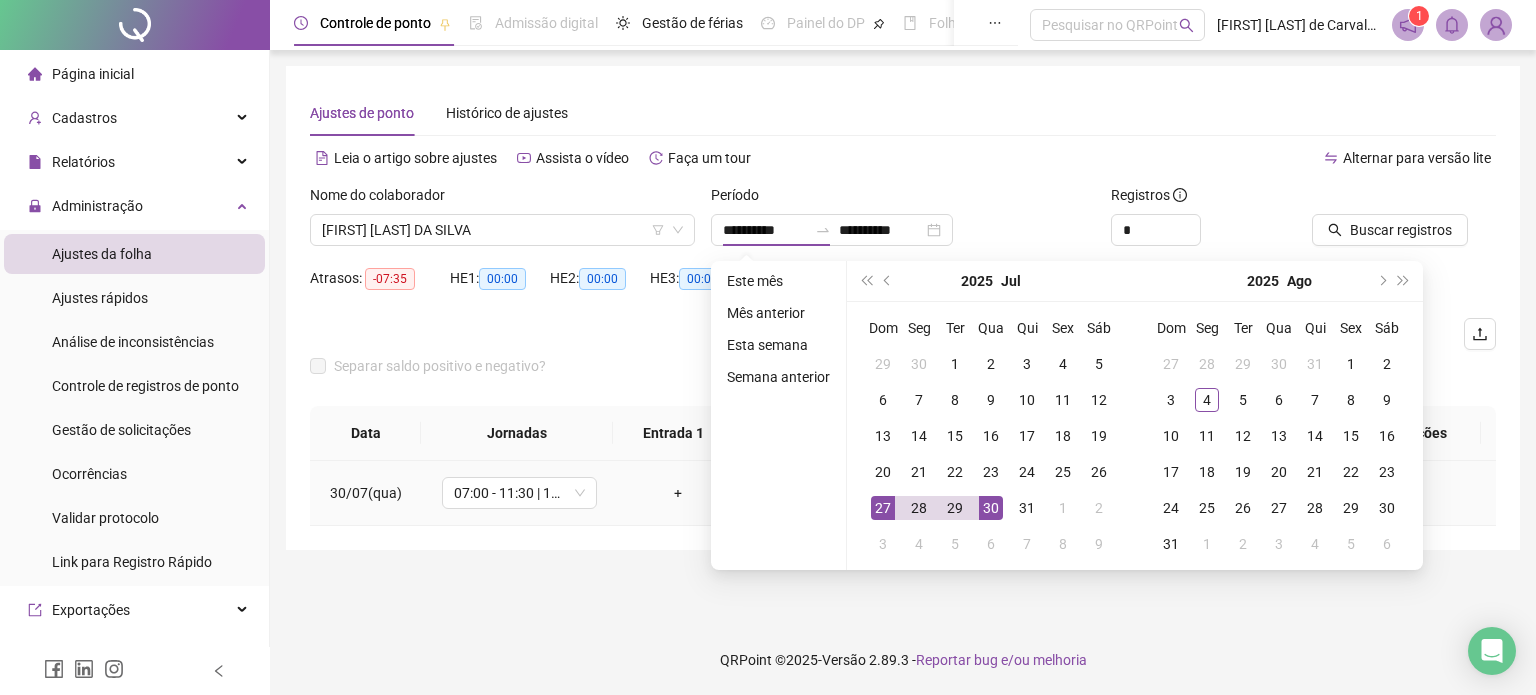 type on "**********" 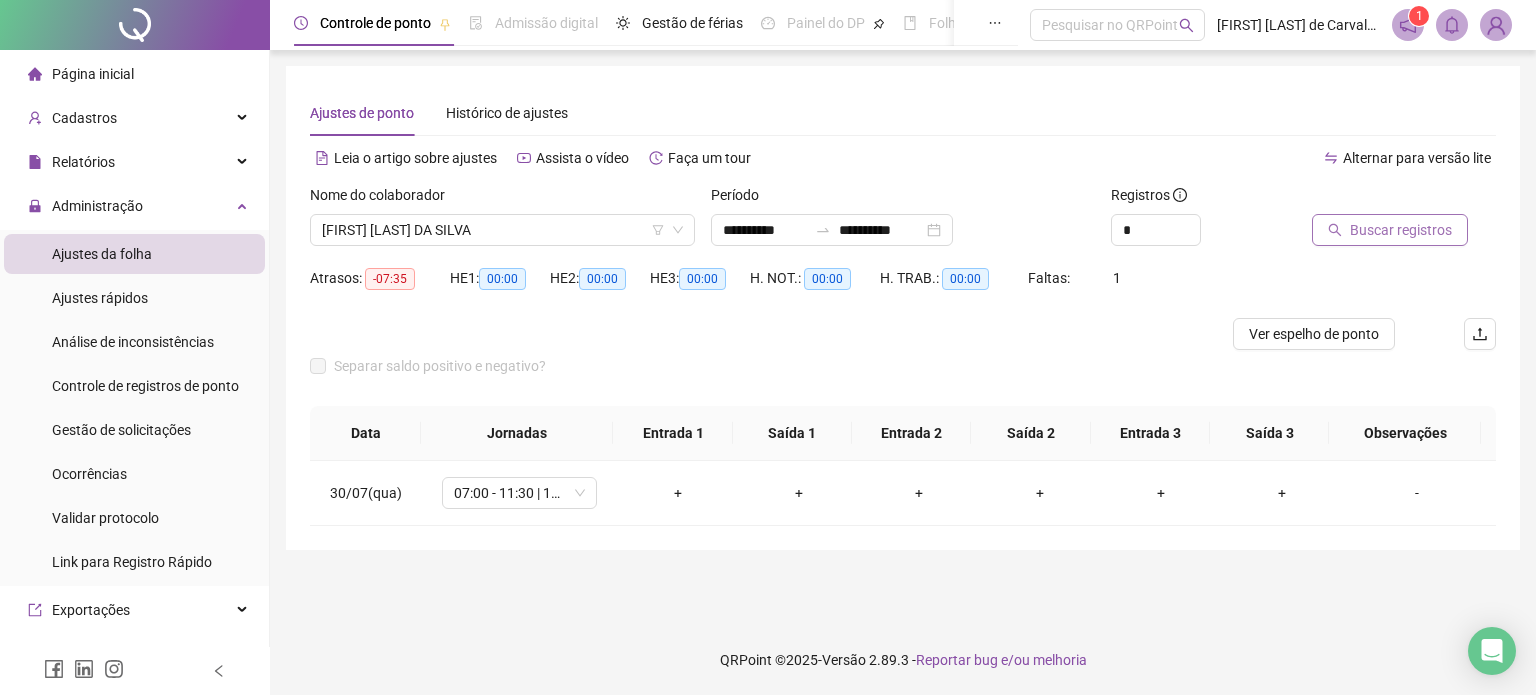 click on "Buscar registros" at bounding box center (1390, 230) 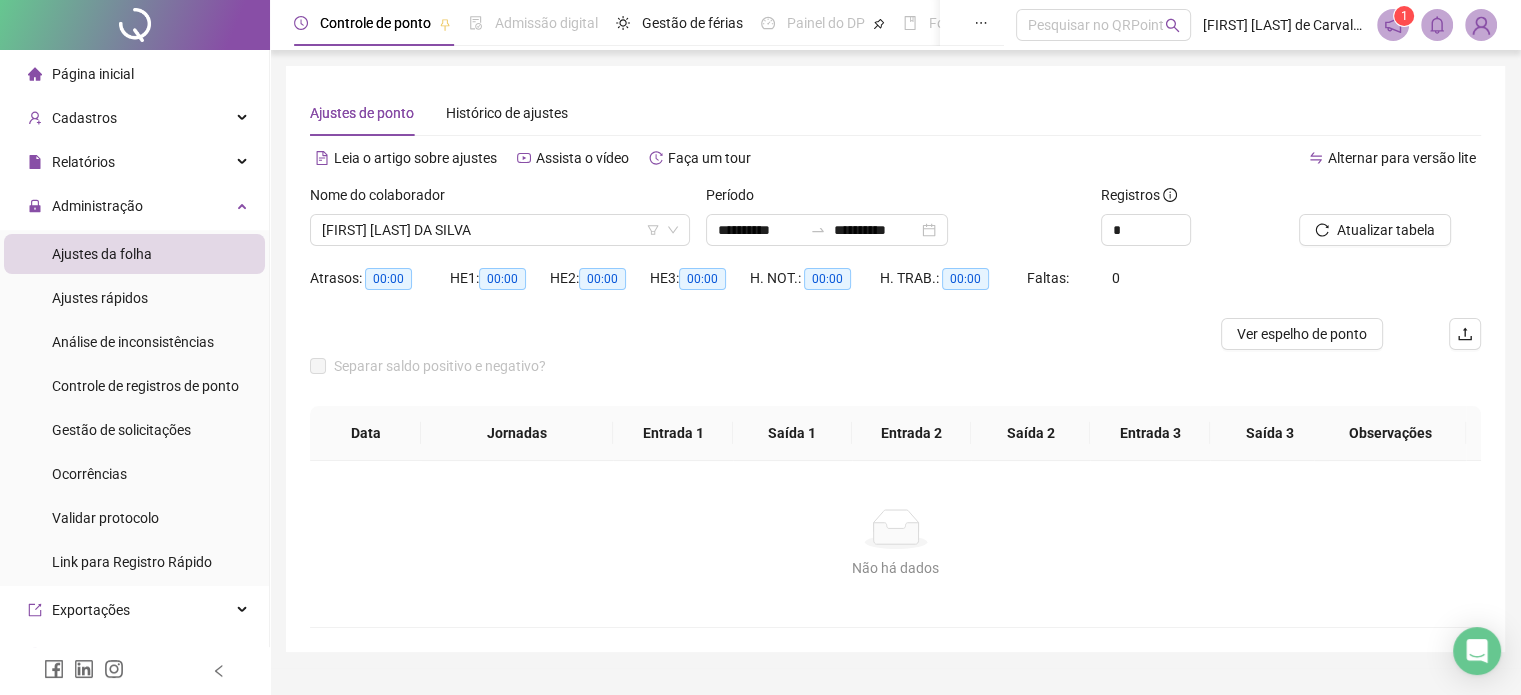 click on "**********" at bounding box center (896, 223) 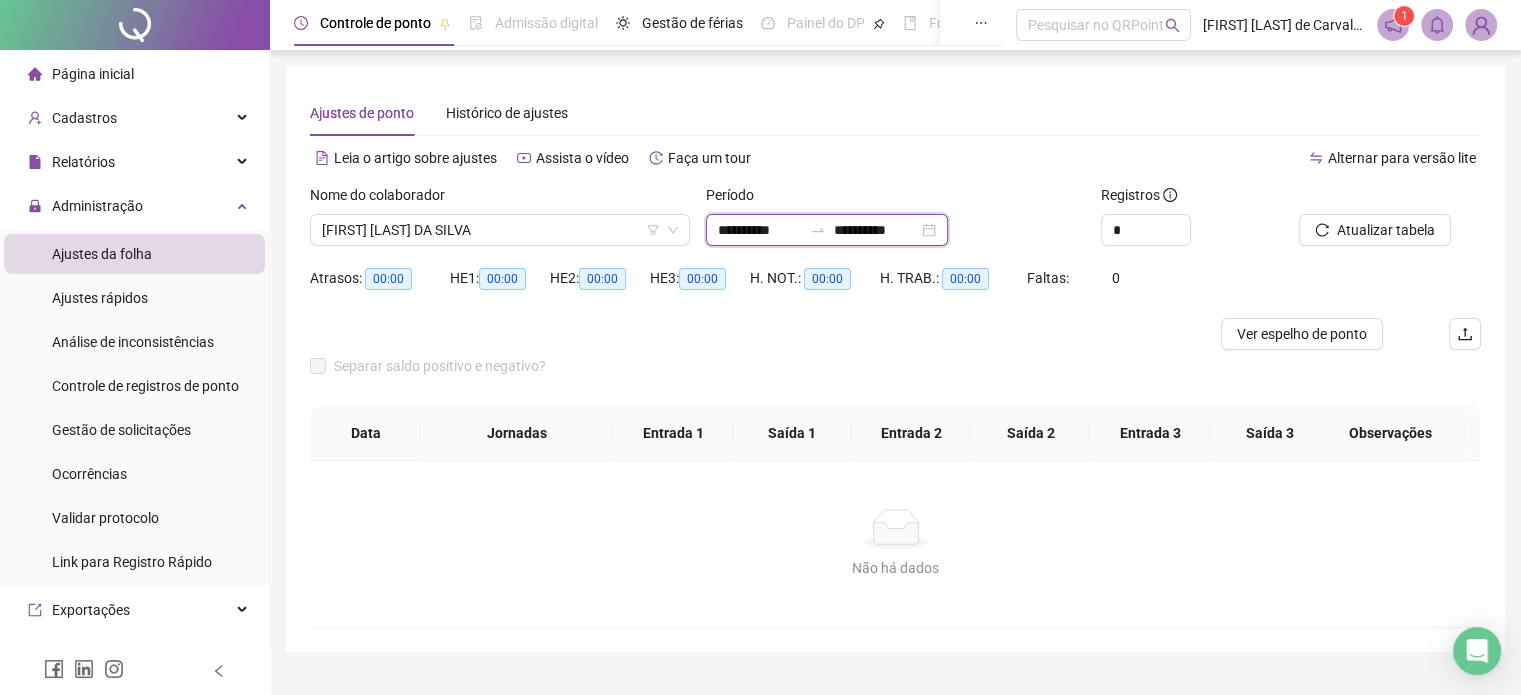 click on "**********" at bounding box center [876, 230] 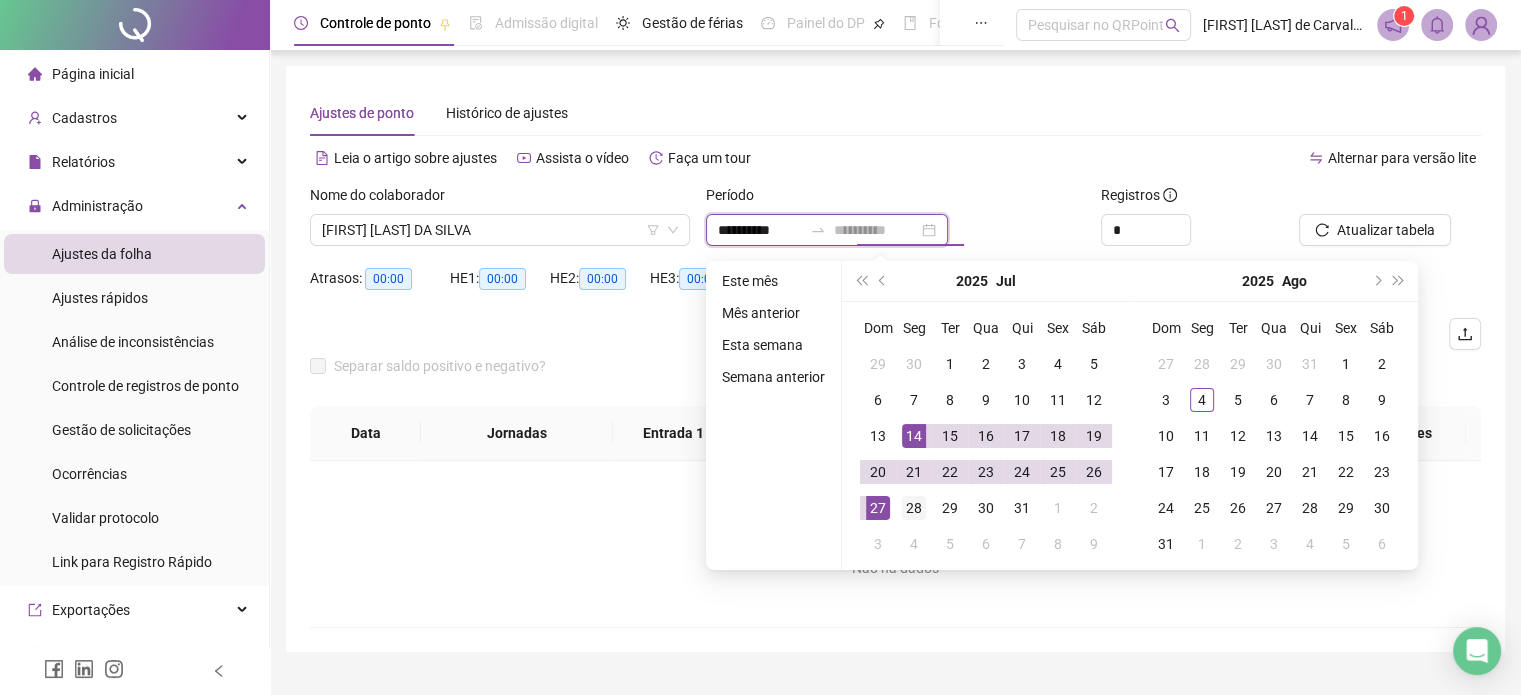 type on "**********" 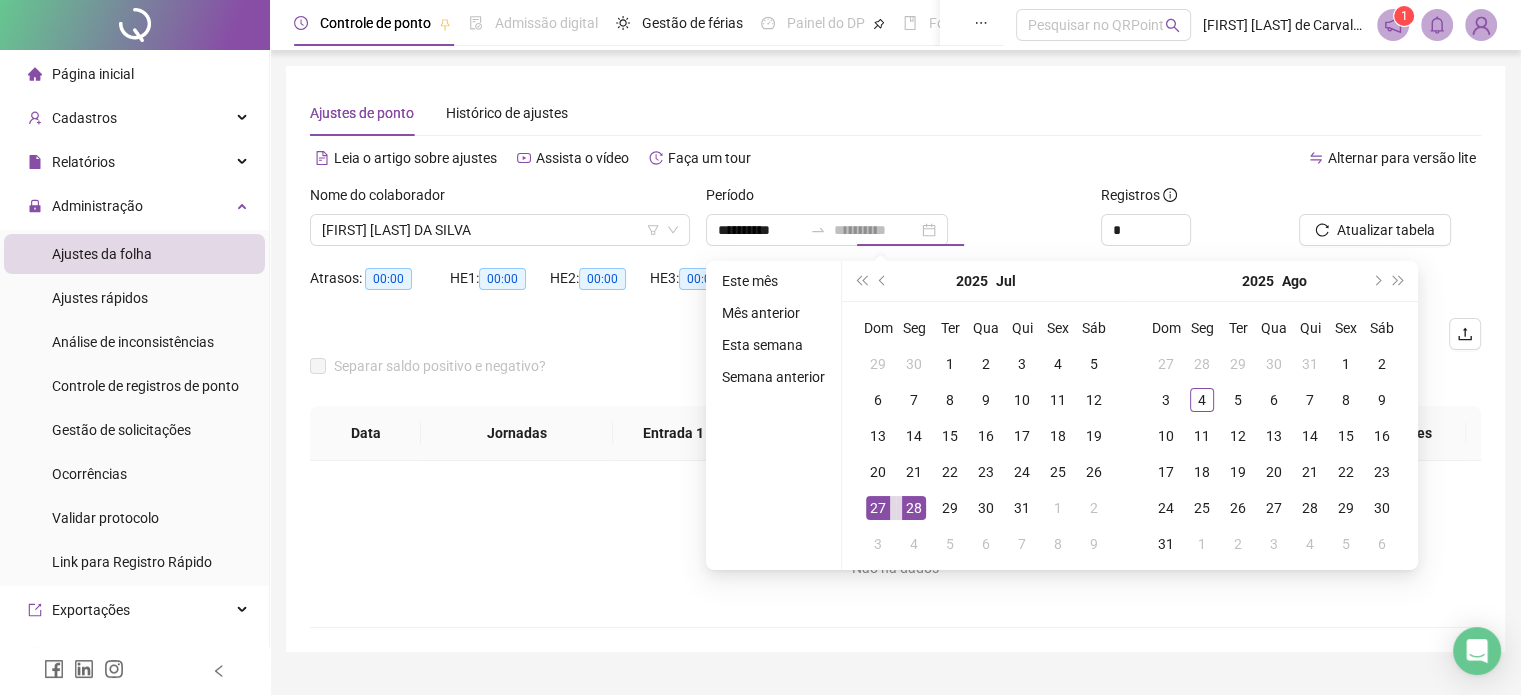 click on "28" at bounding box center [914, 508] 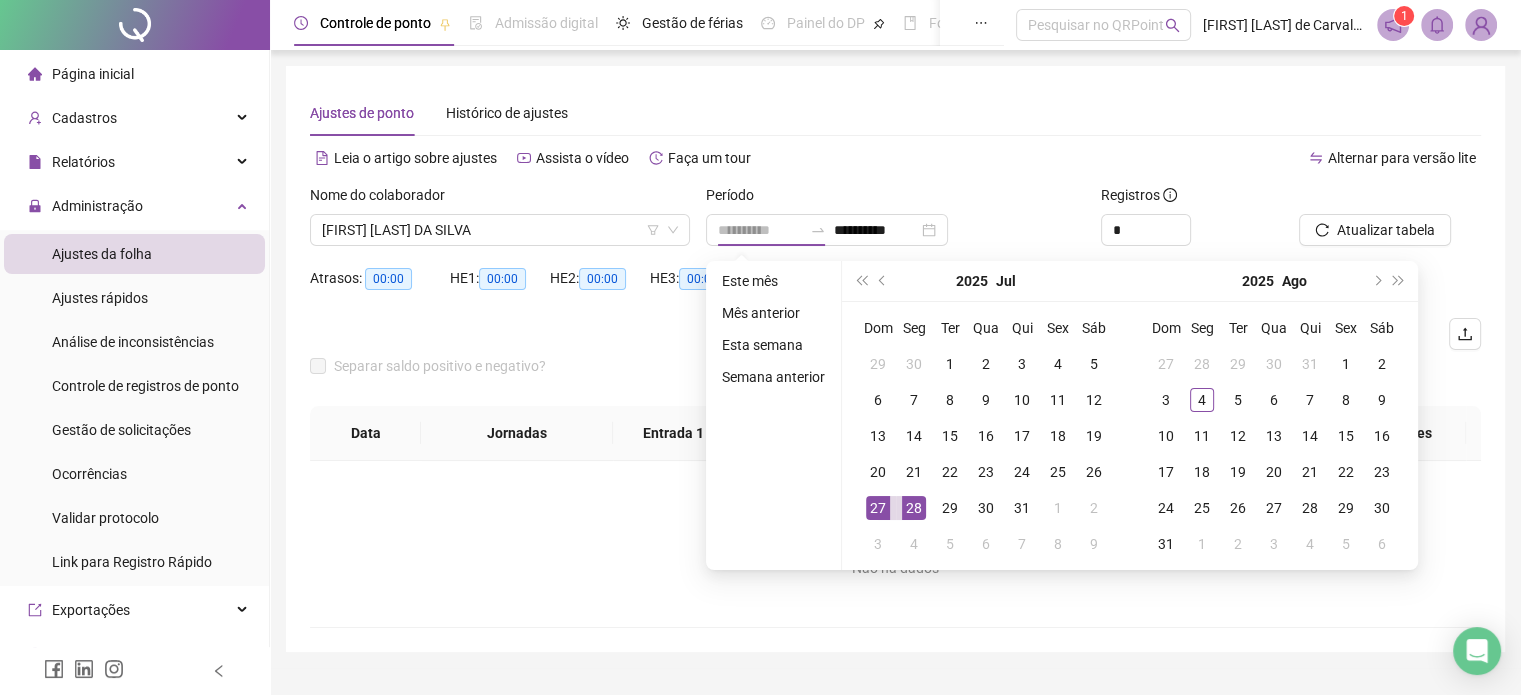 click on "28" at bounding box center (914, 508) 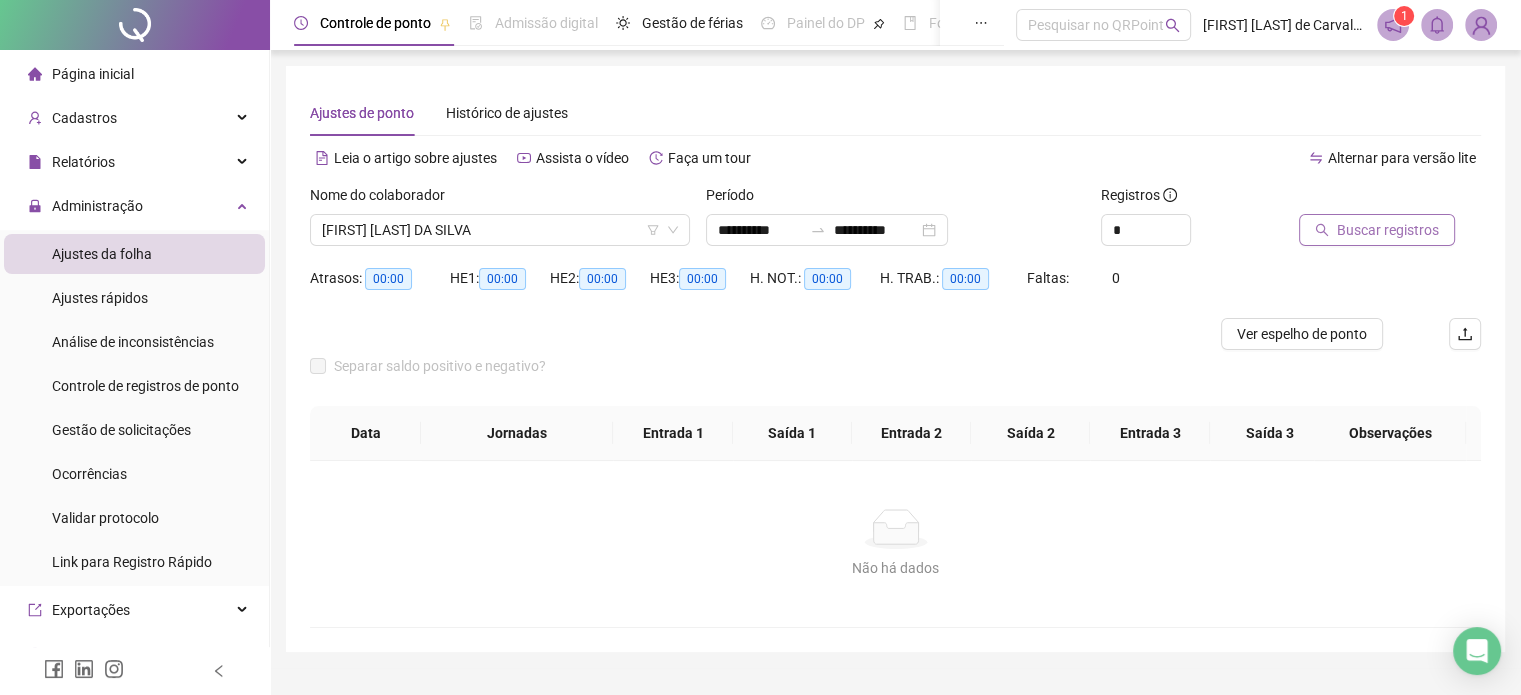 click on "Buscar registros" at bounding box center [1377, 230] 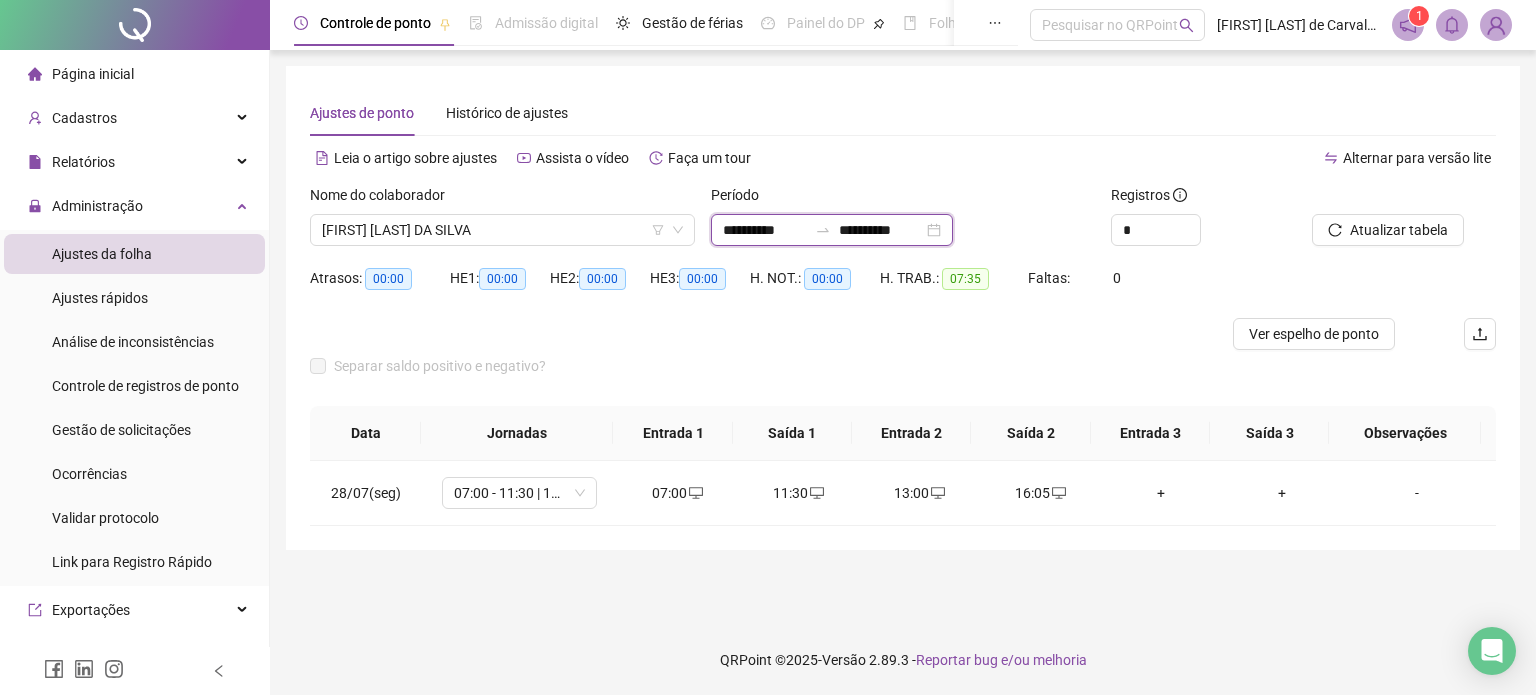 click on "**********" at bounding box center [881, 230] 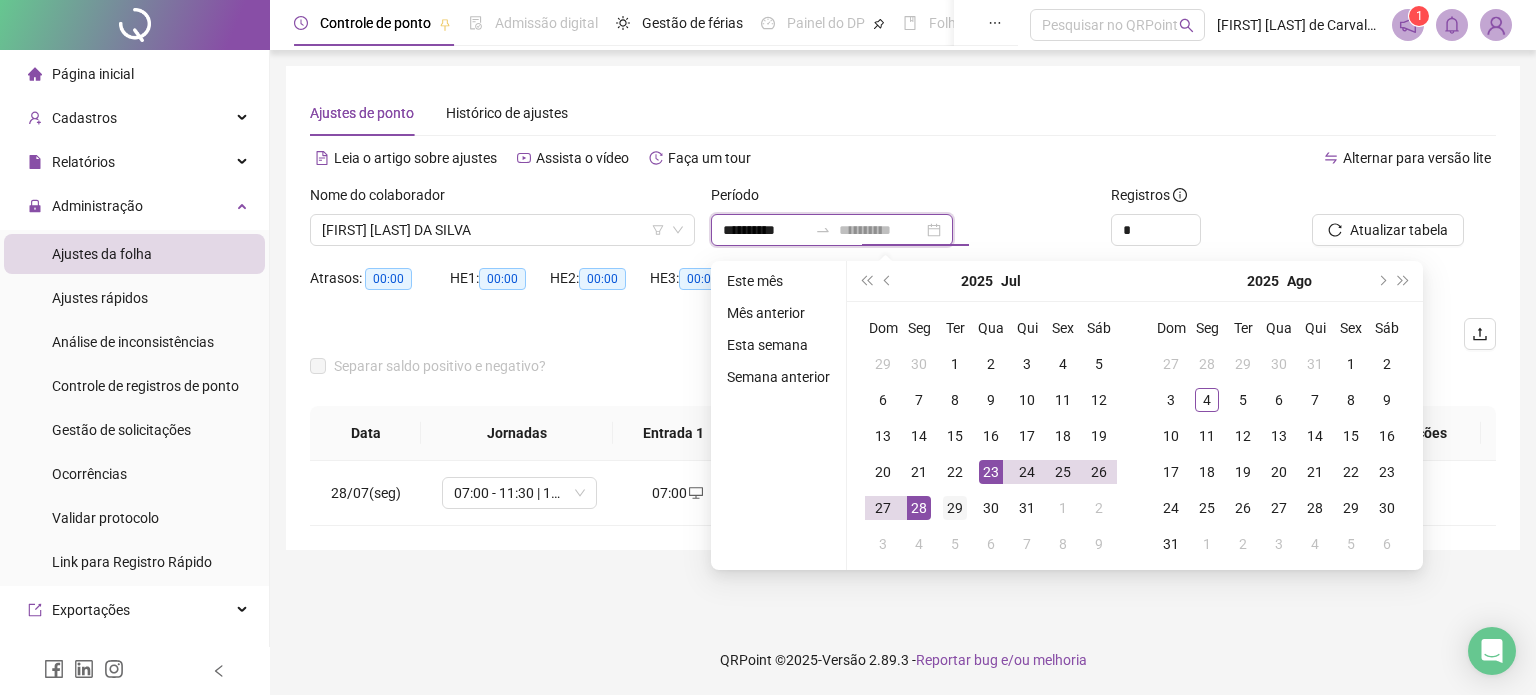 type on "**********" 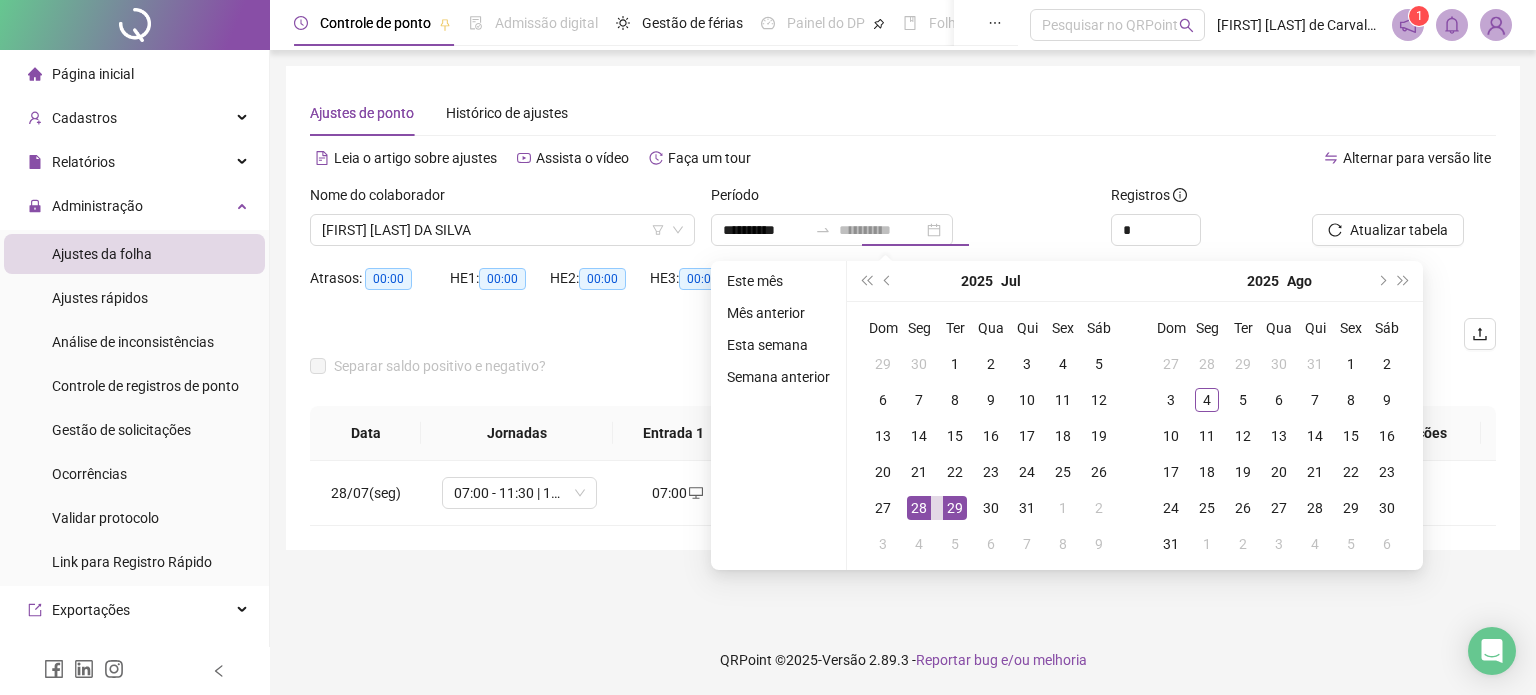 click on "29" at bounding box center [955, 508] 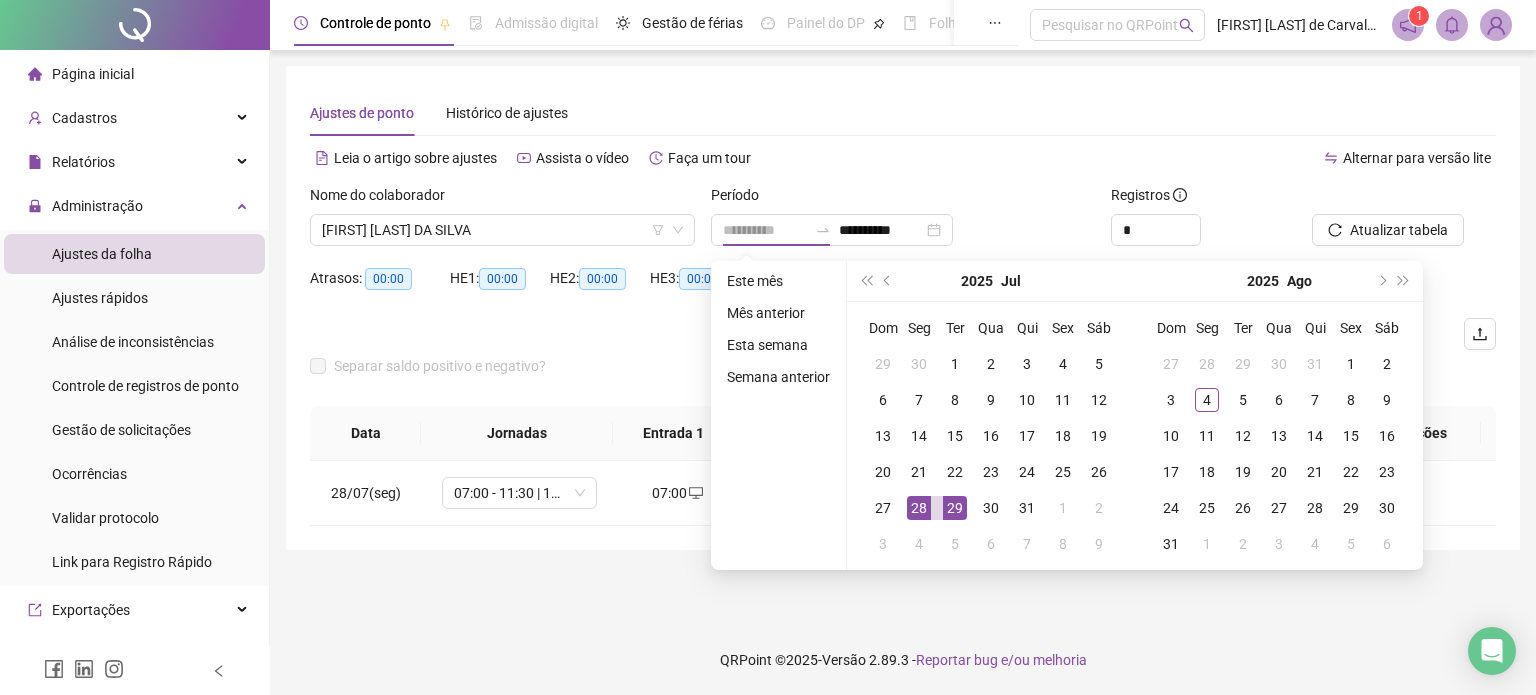 click on "29" at bounding box center (955, 508) 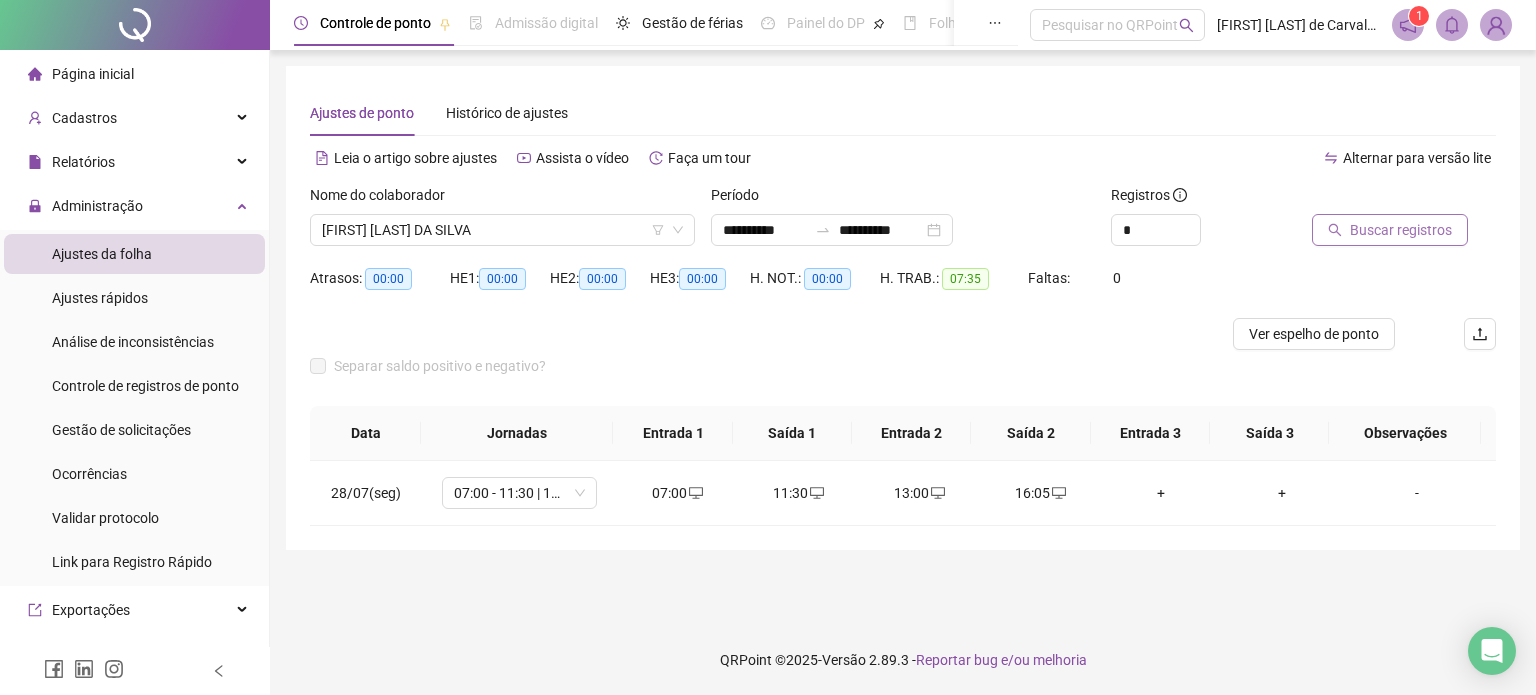 click on "Buscar registros" at bounding box center [1401, 230] 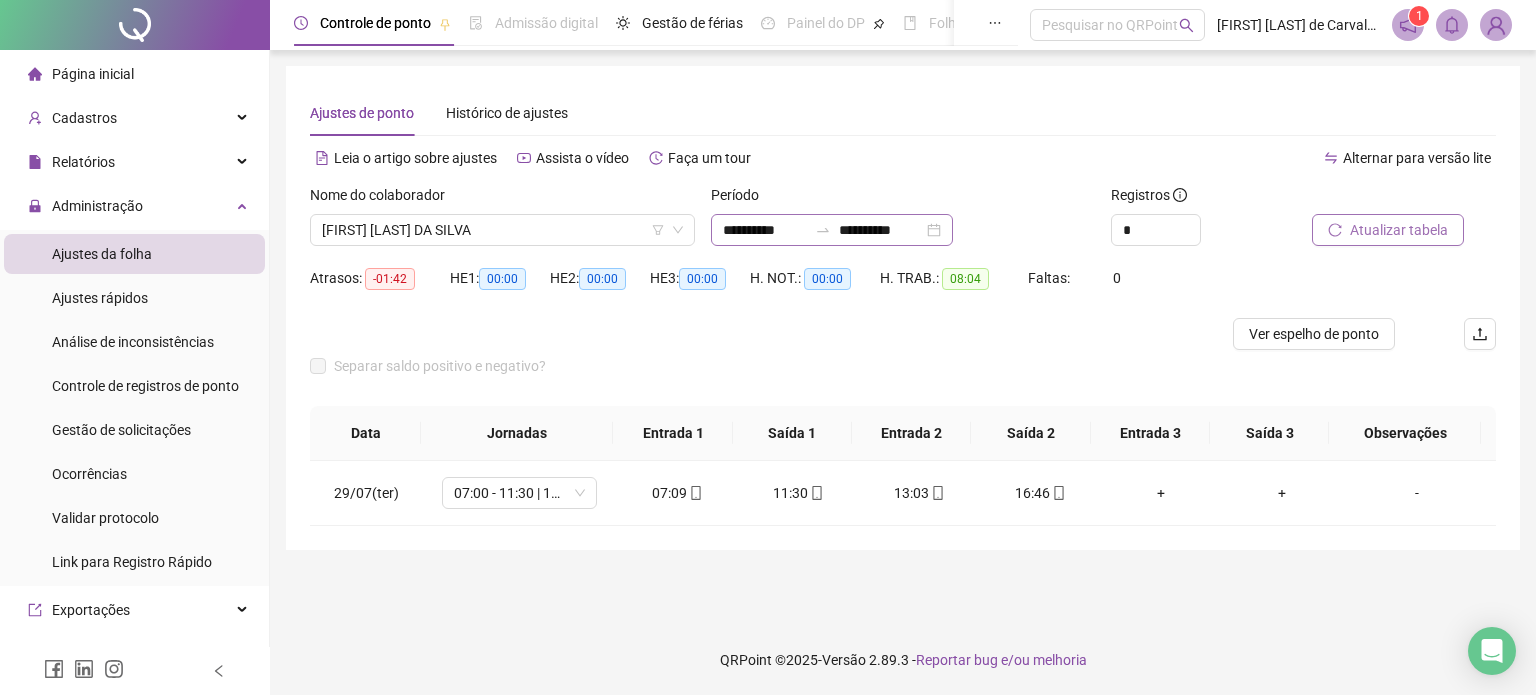 click on "**********" at bounding box center (832, 230) 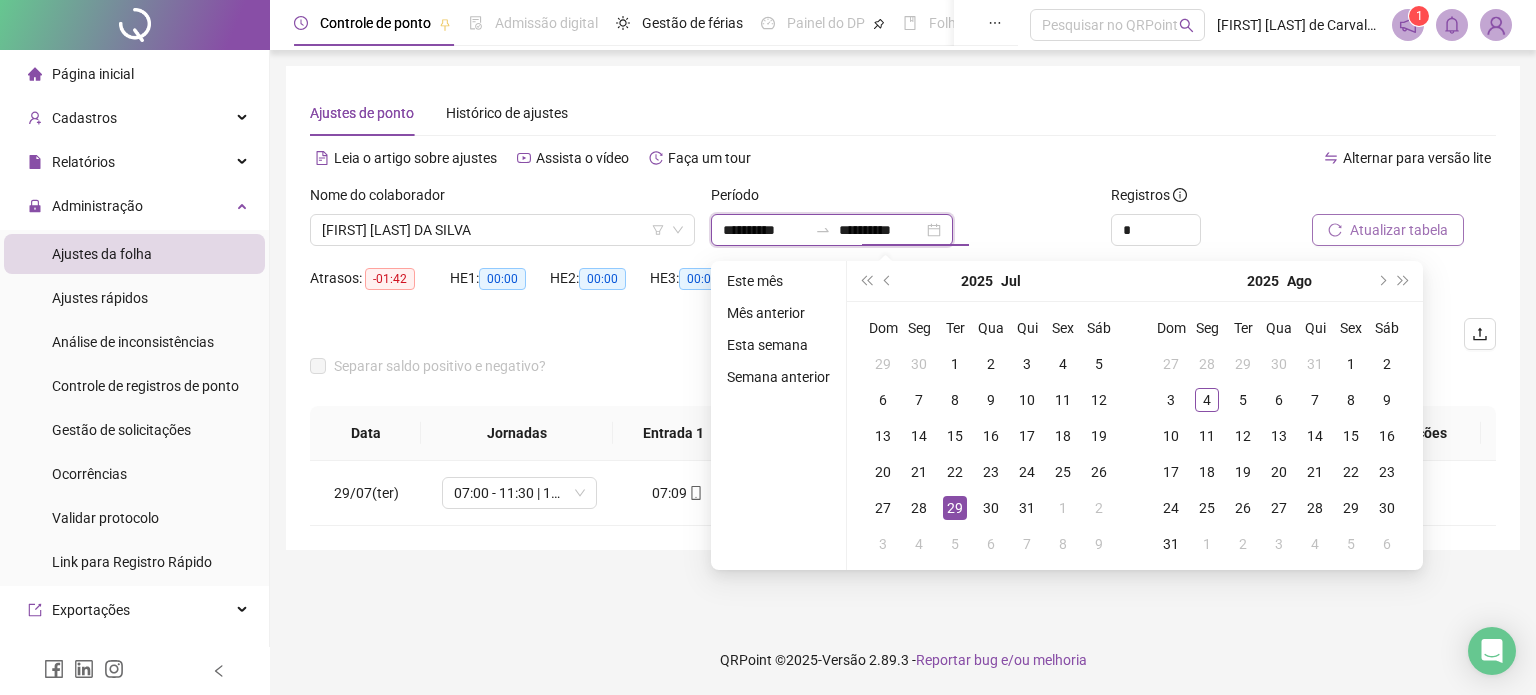 click on "**********" at bounding box center [881, 230] 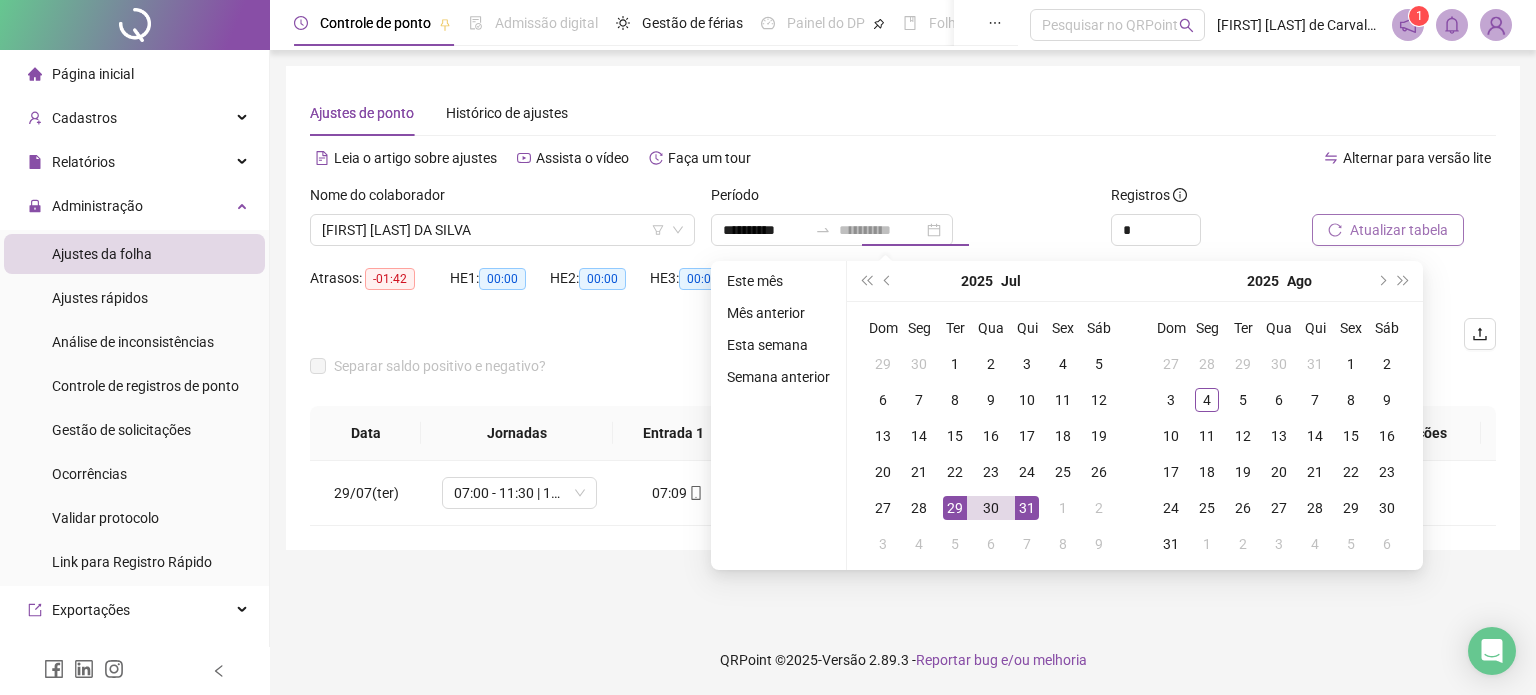 click on "31" at bounding box center [1027, 508] 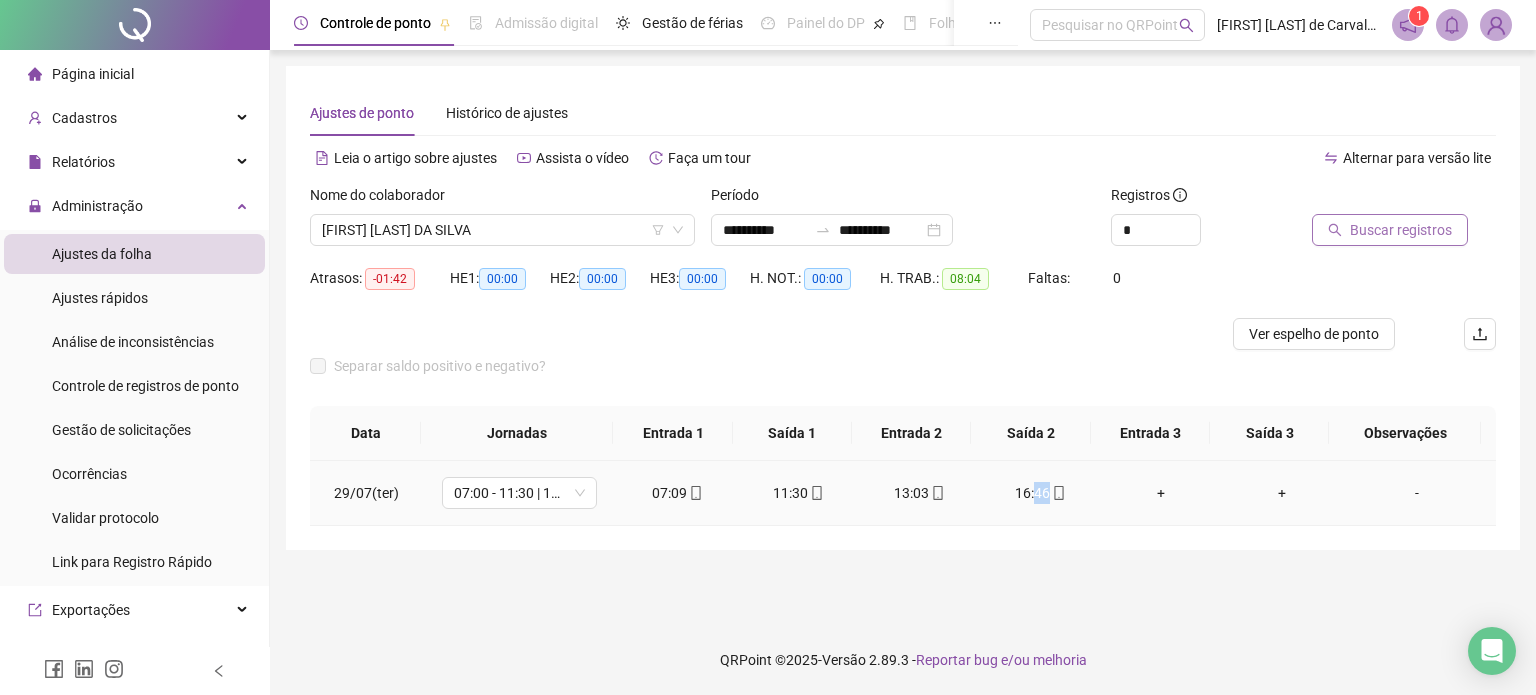 click on "16:46" at bounding box center [1040, 493] 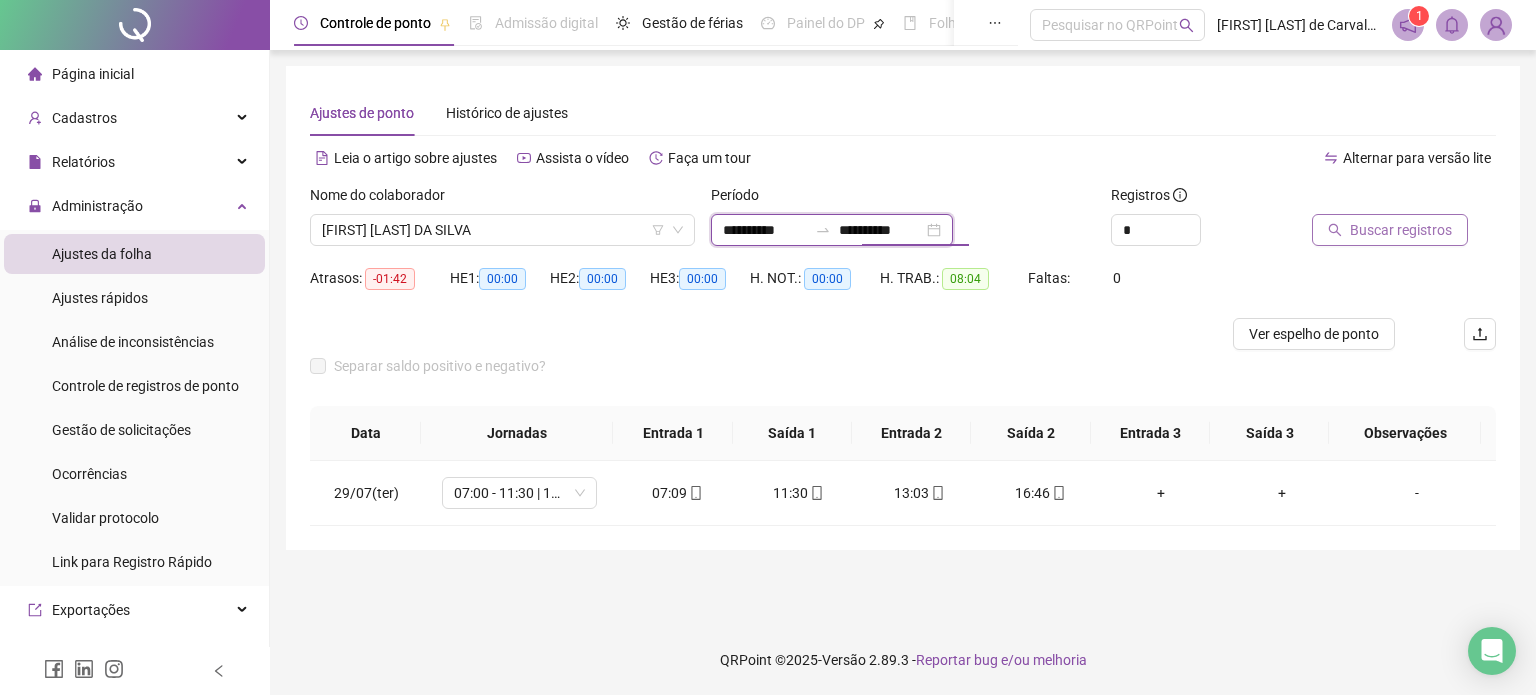 click on "**********" at bounding box center [881, 230] 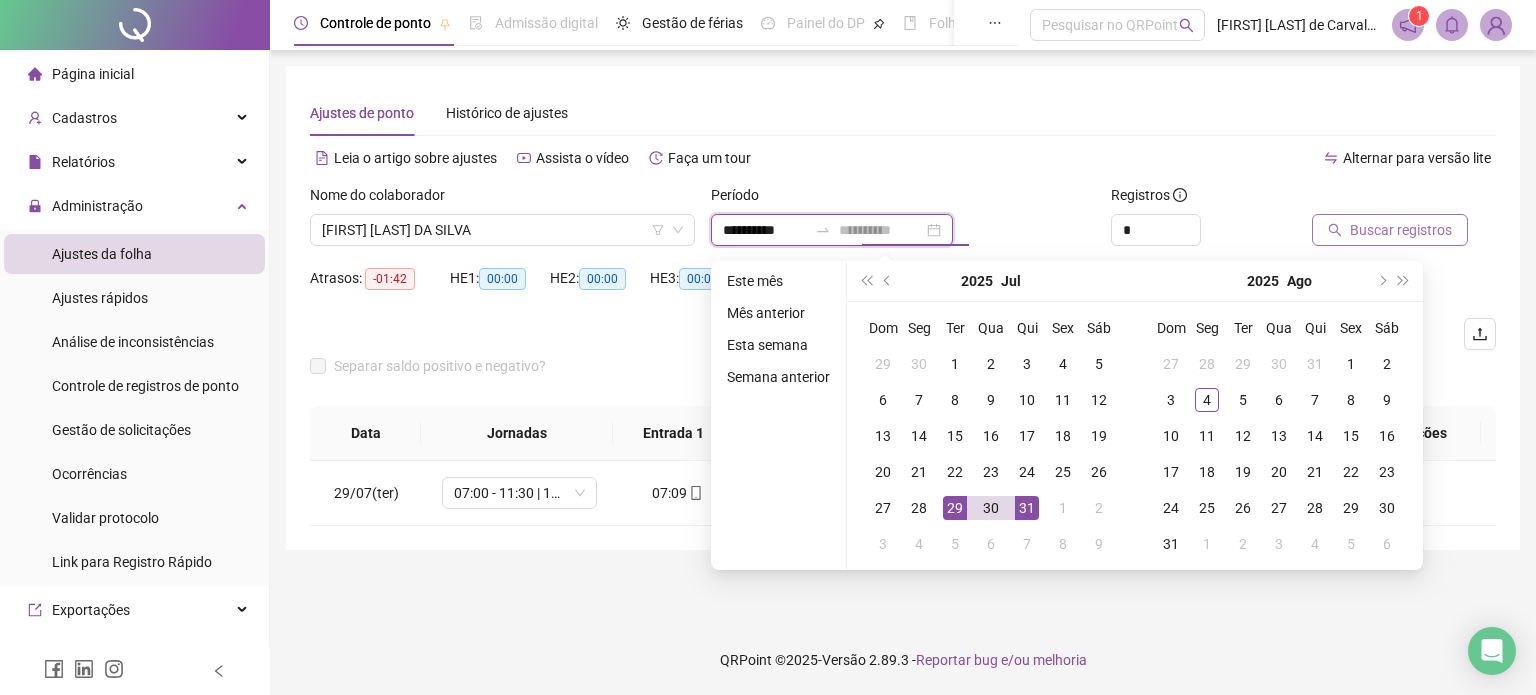 type on "**********" 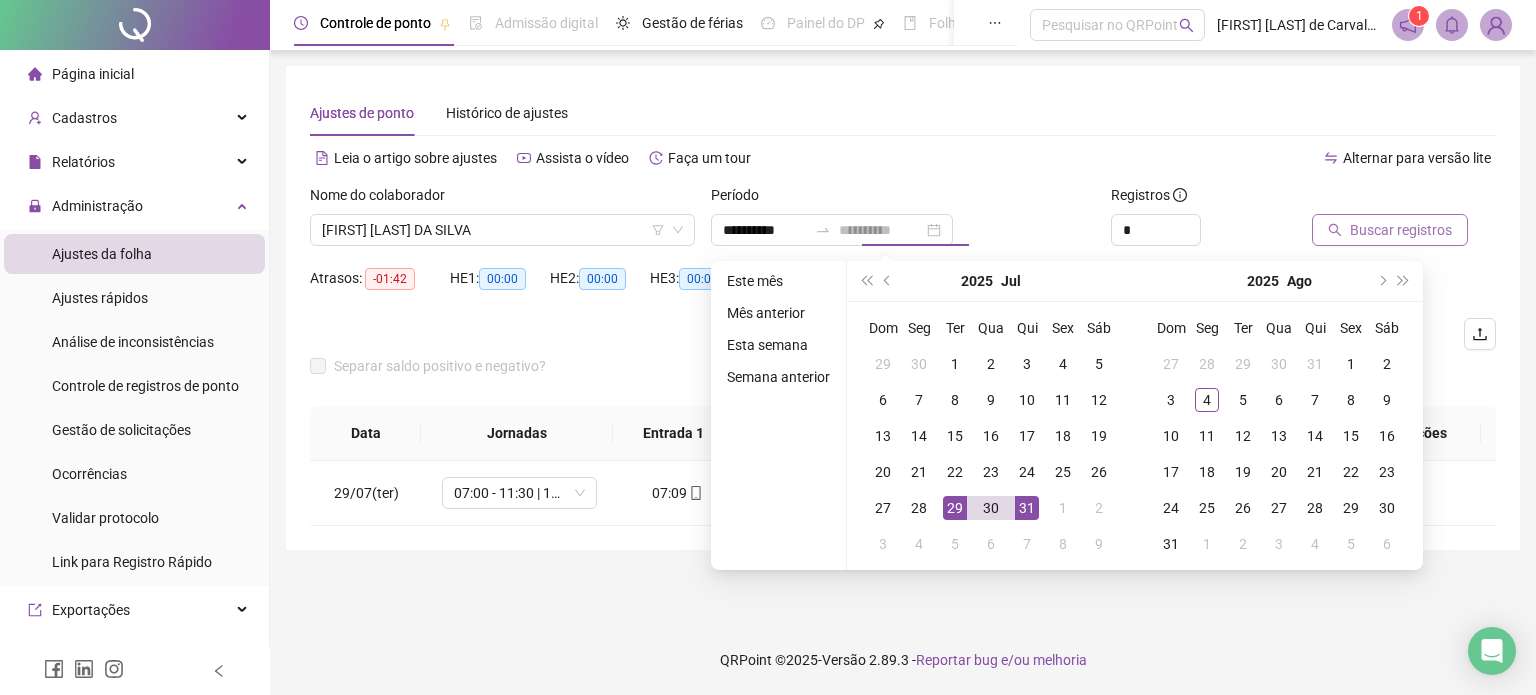 click on "31" at bounding box center (1027, 508) 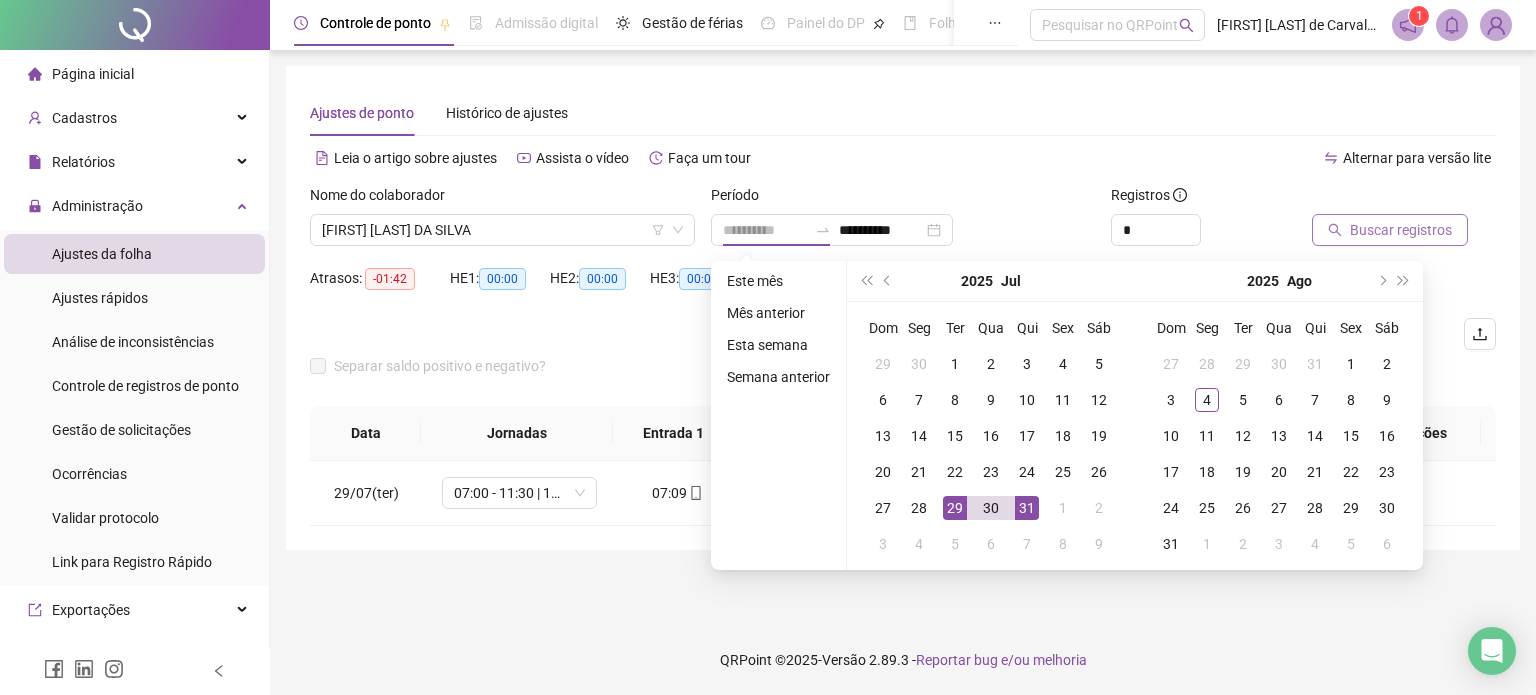 click on "31" at bounding box center (1027, 508) 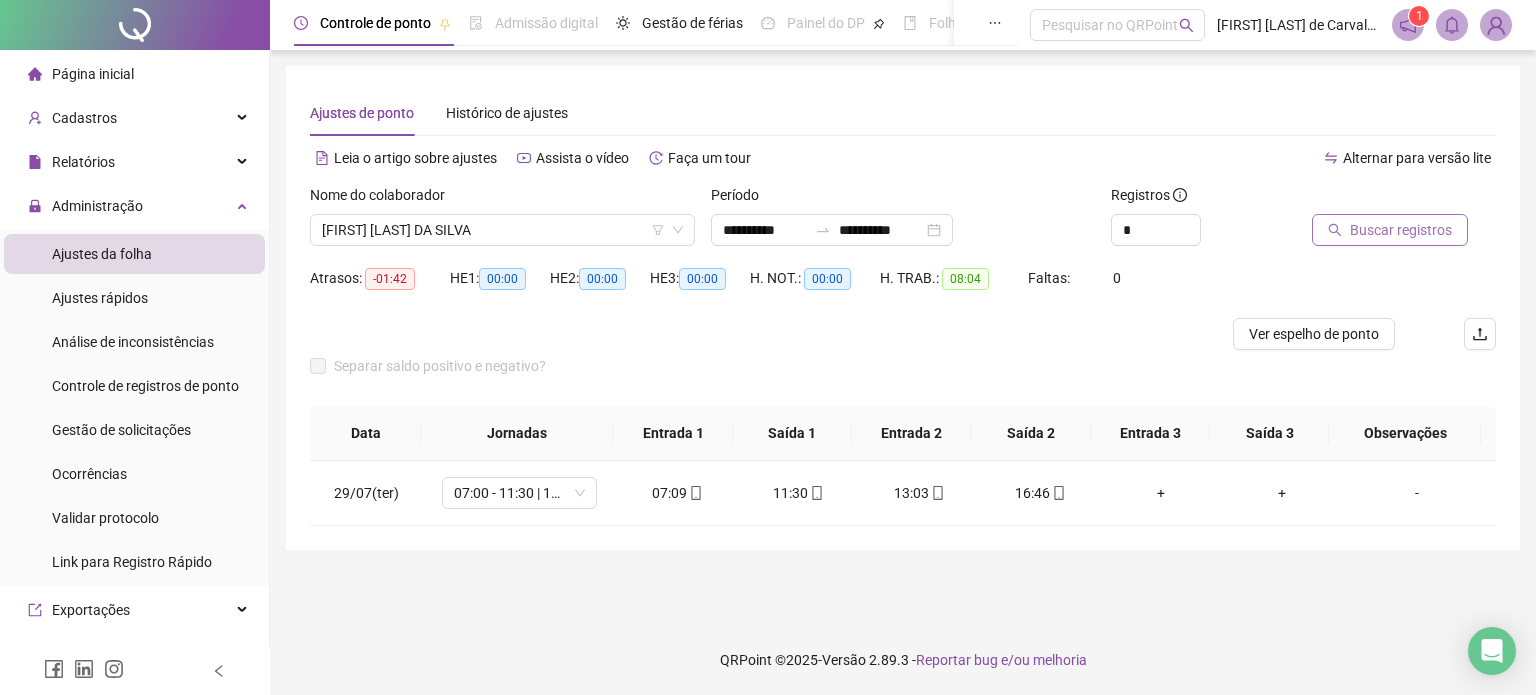 click on "Buscar registros" at bounding box center (1401, 230) 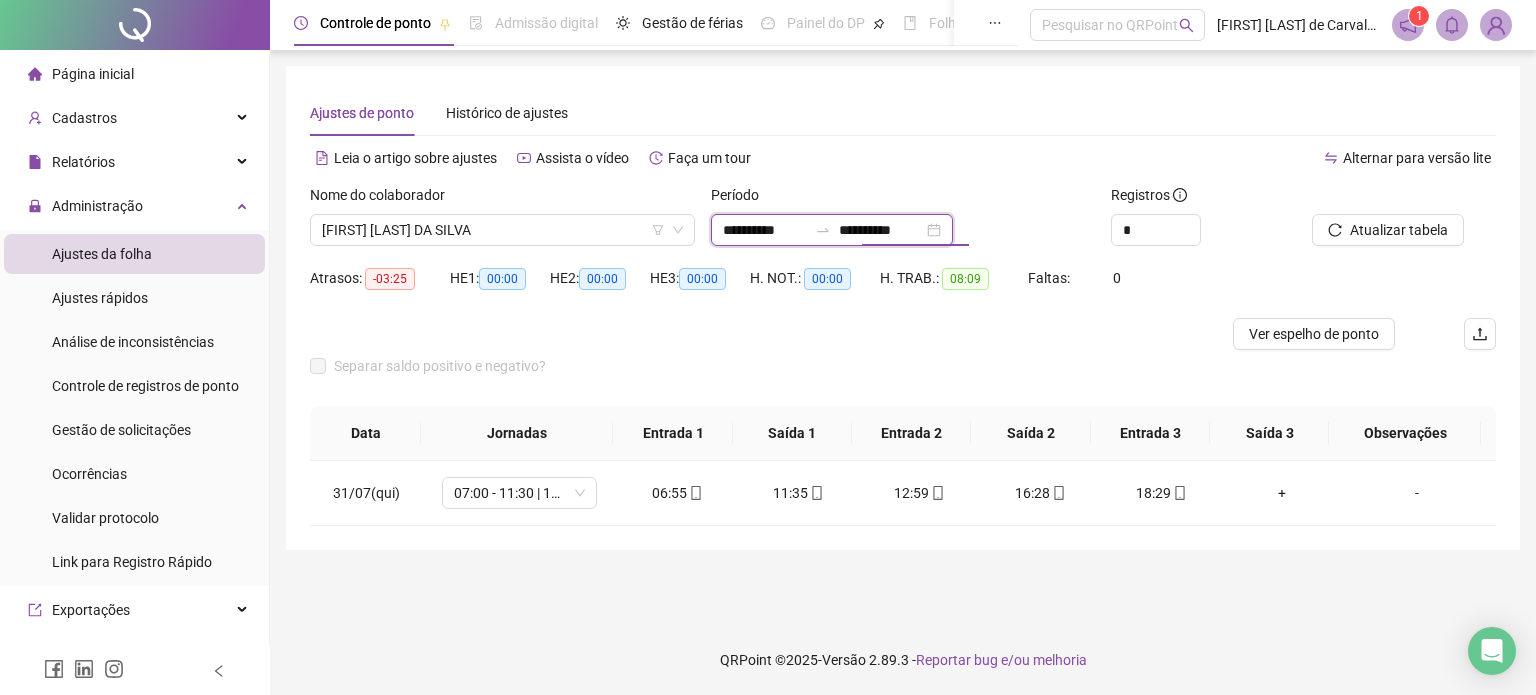 click on "**********" at bounding box center (881, 230) 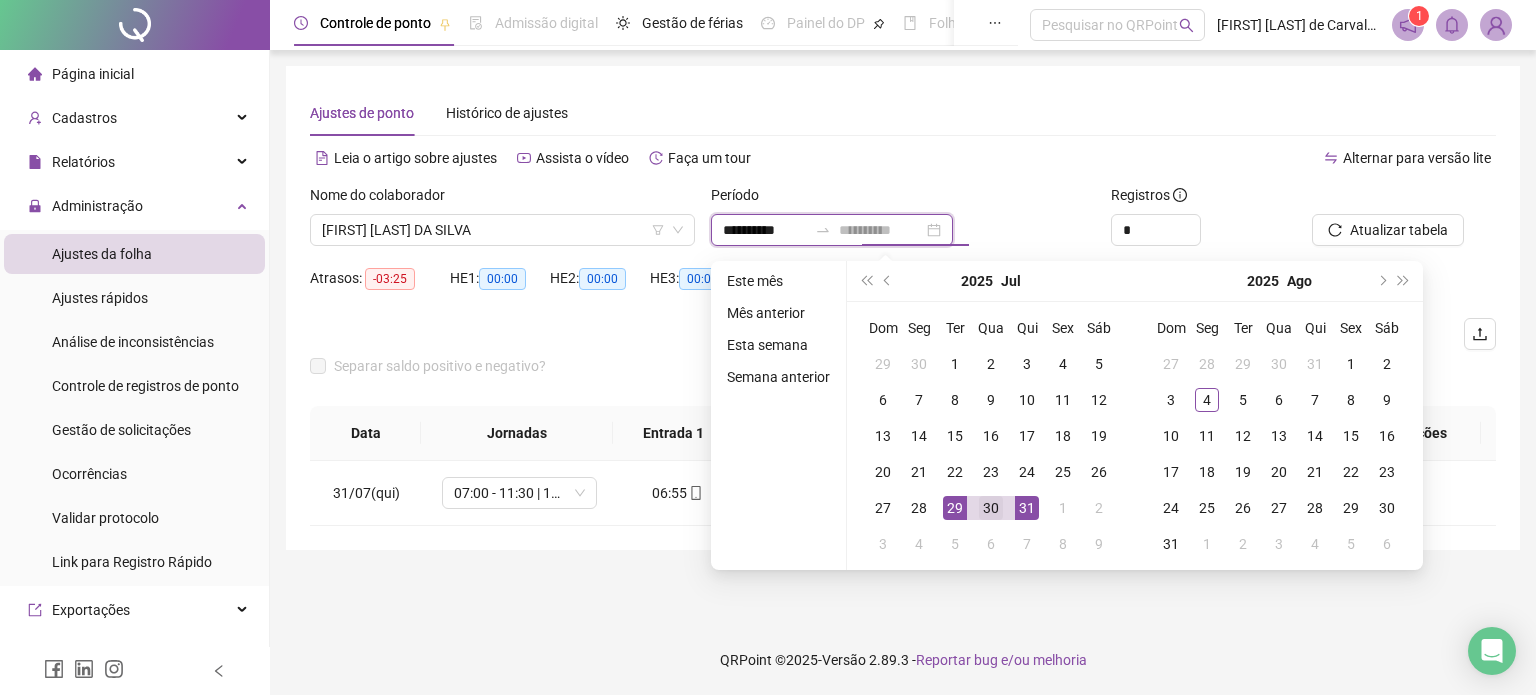 type on "**********" 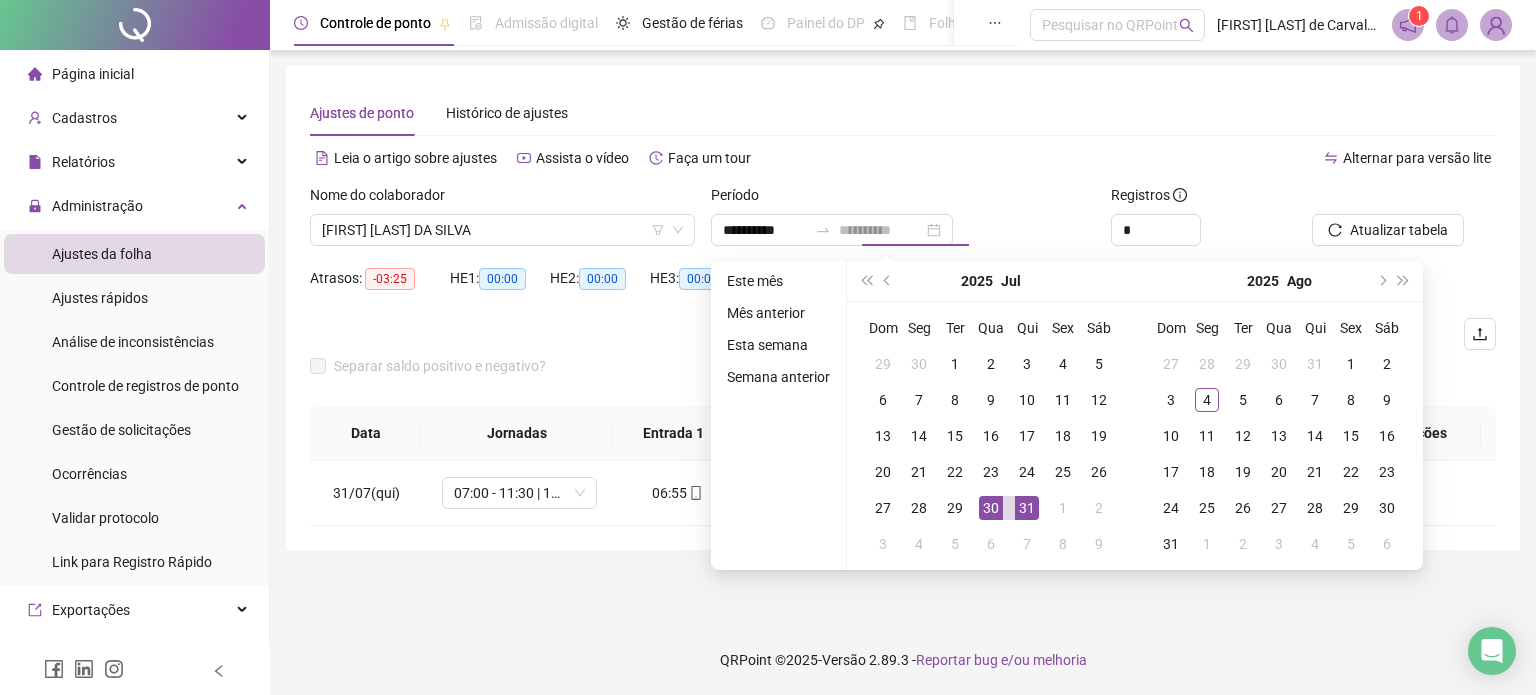 click on "30" at bounding box center (991, 508) 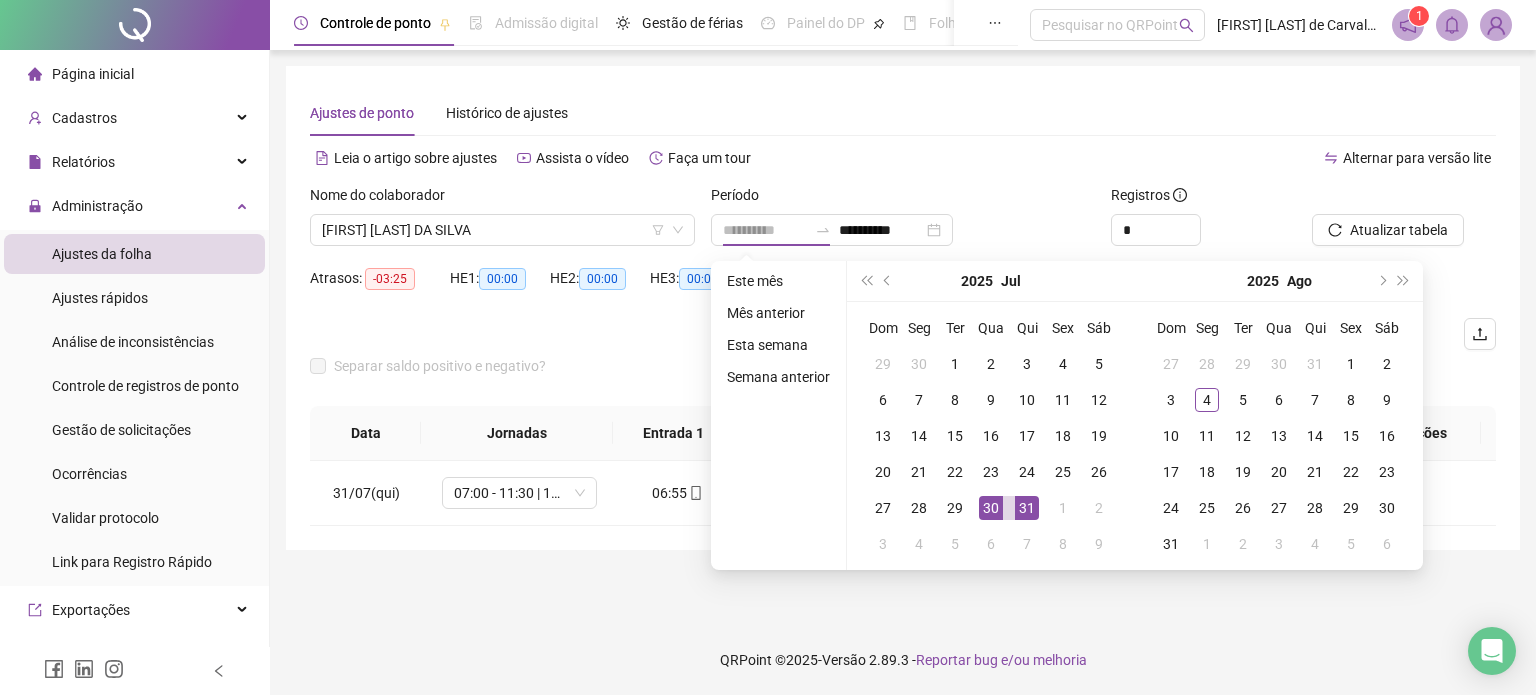 click on "30" at bounding box center [991, 508] 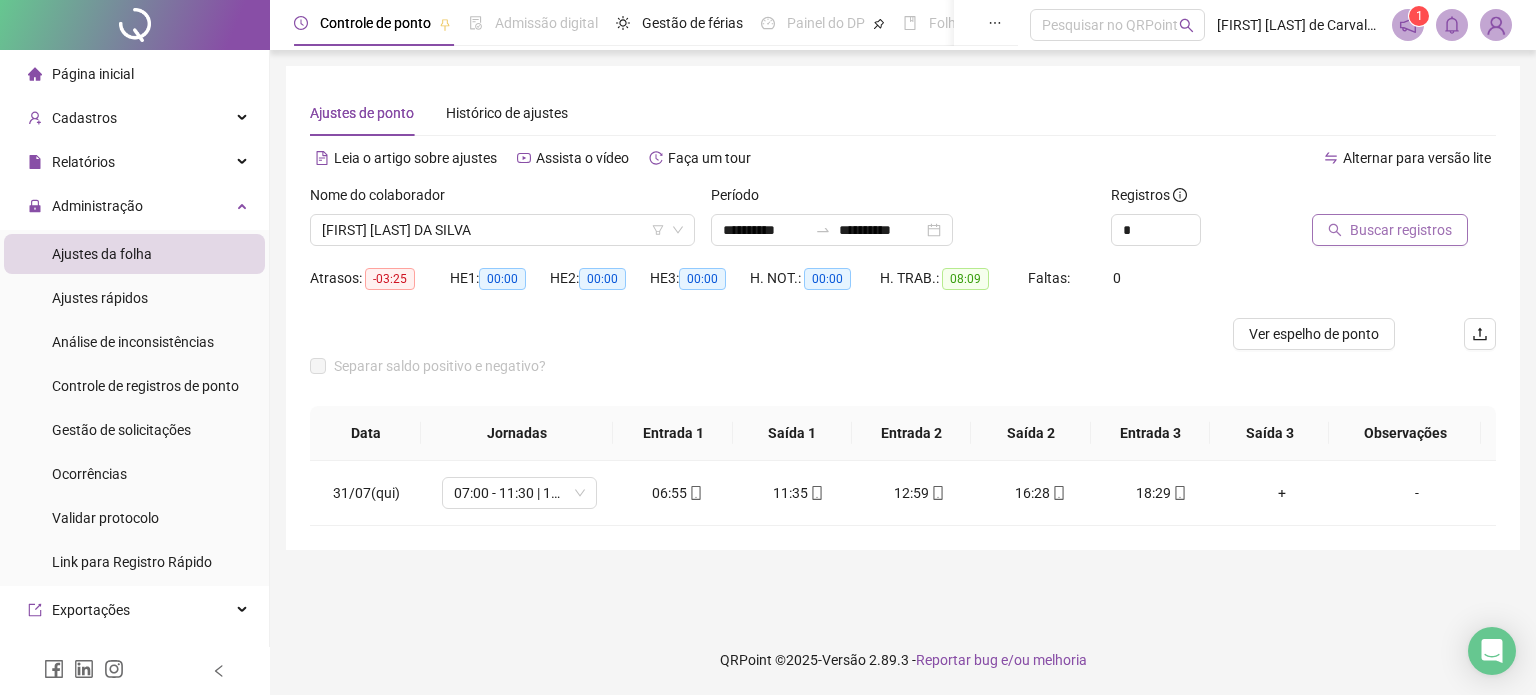 click on "Buscar registros" at bounding box center (1401, 230) 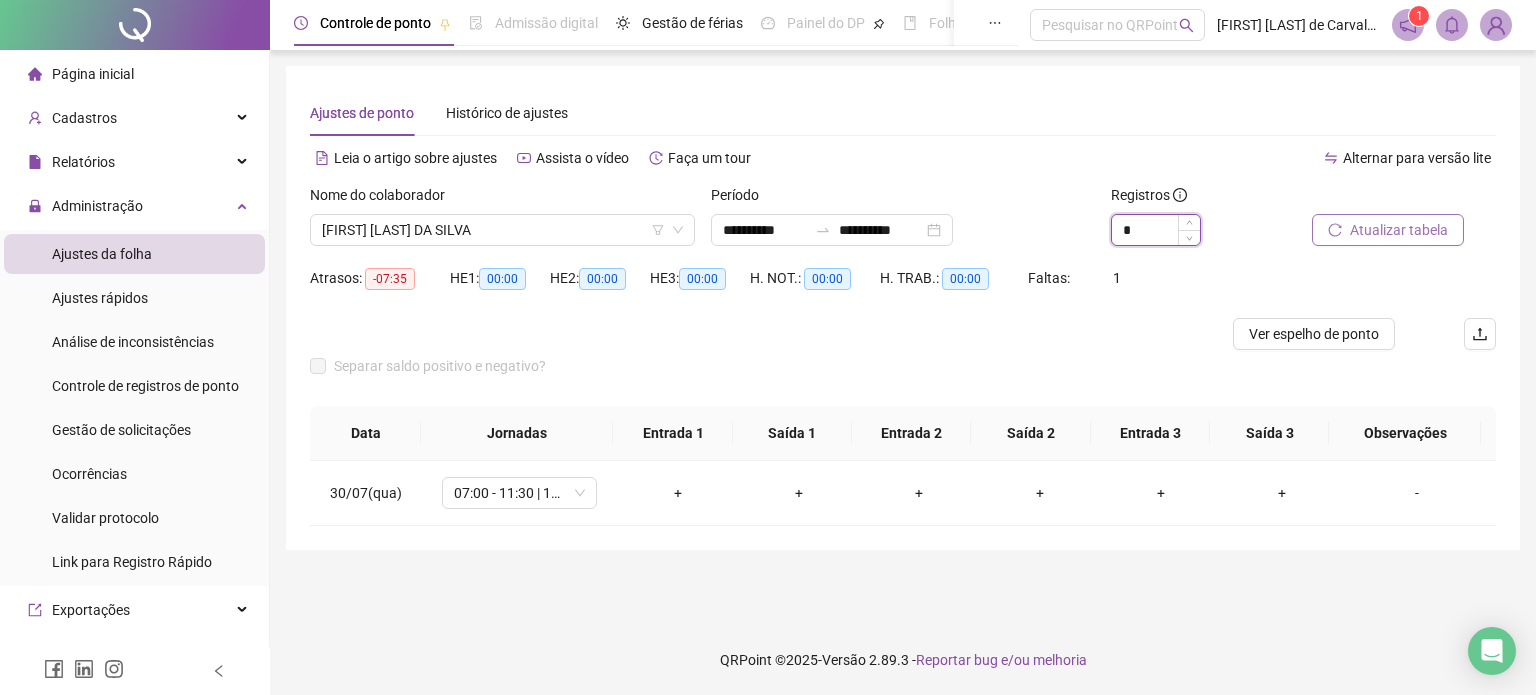 click on "*" at bounding box center (1156, 230) 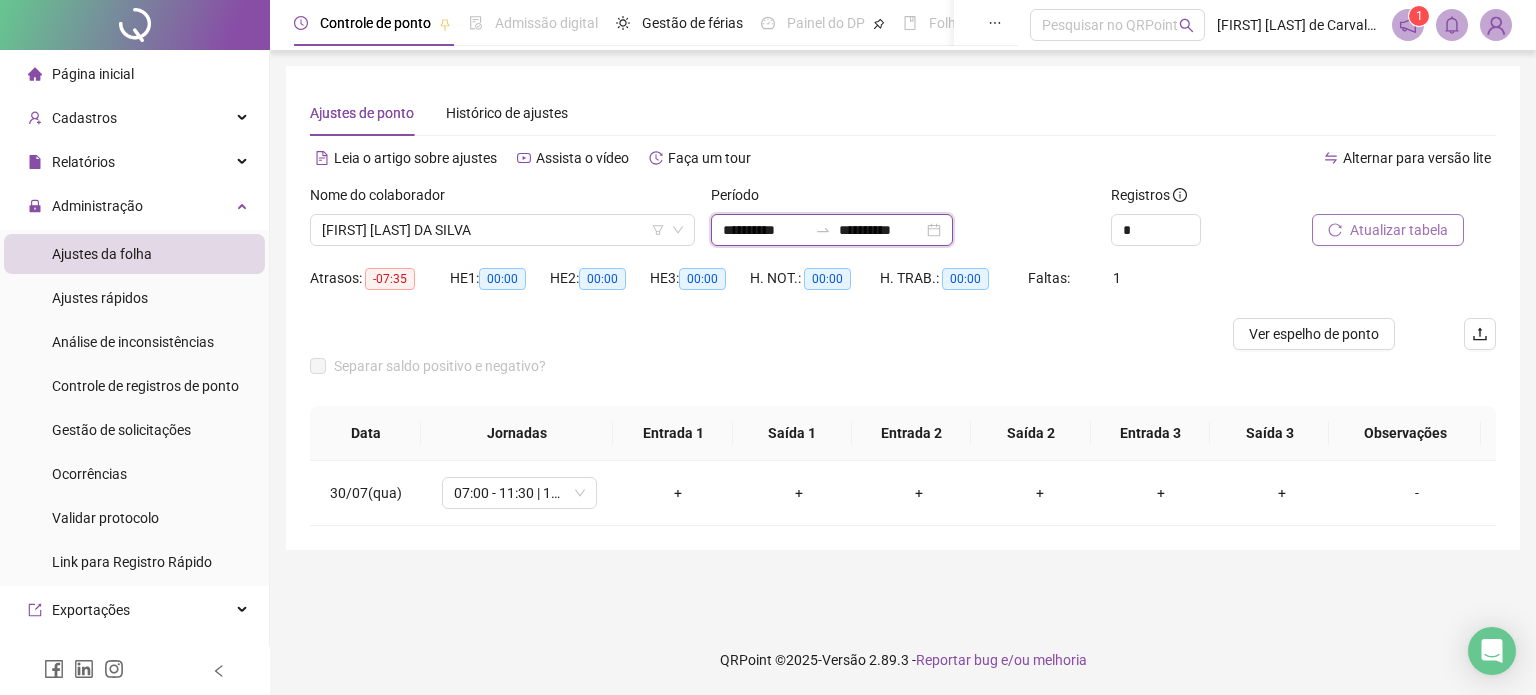 click on "**********" at bounding box center [881, 230] 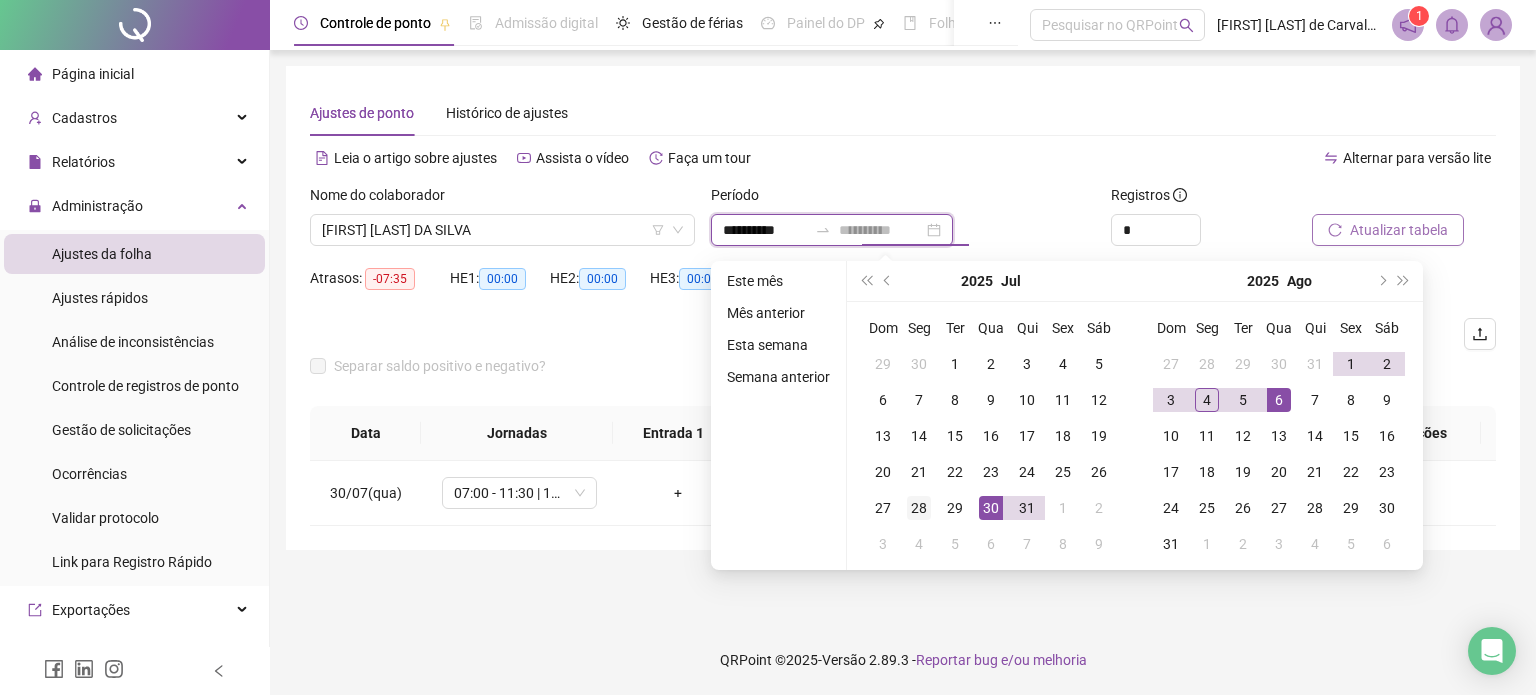 type on "**********" 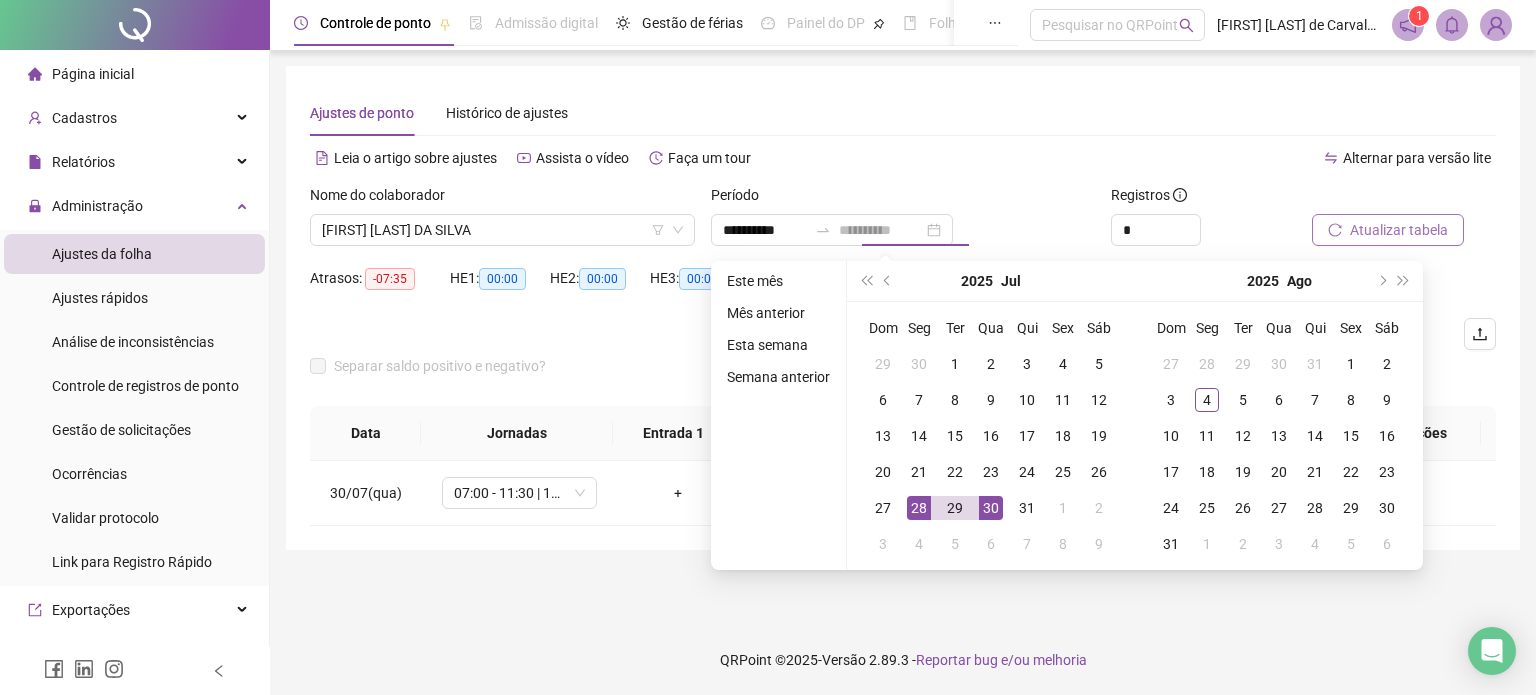 click on "28" at bounding box center [919, 508] 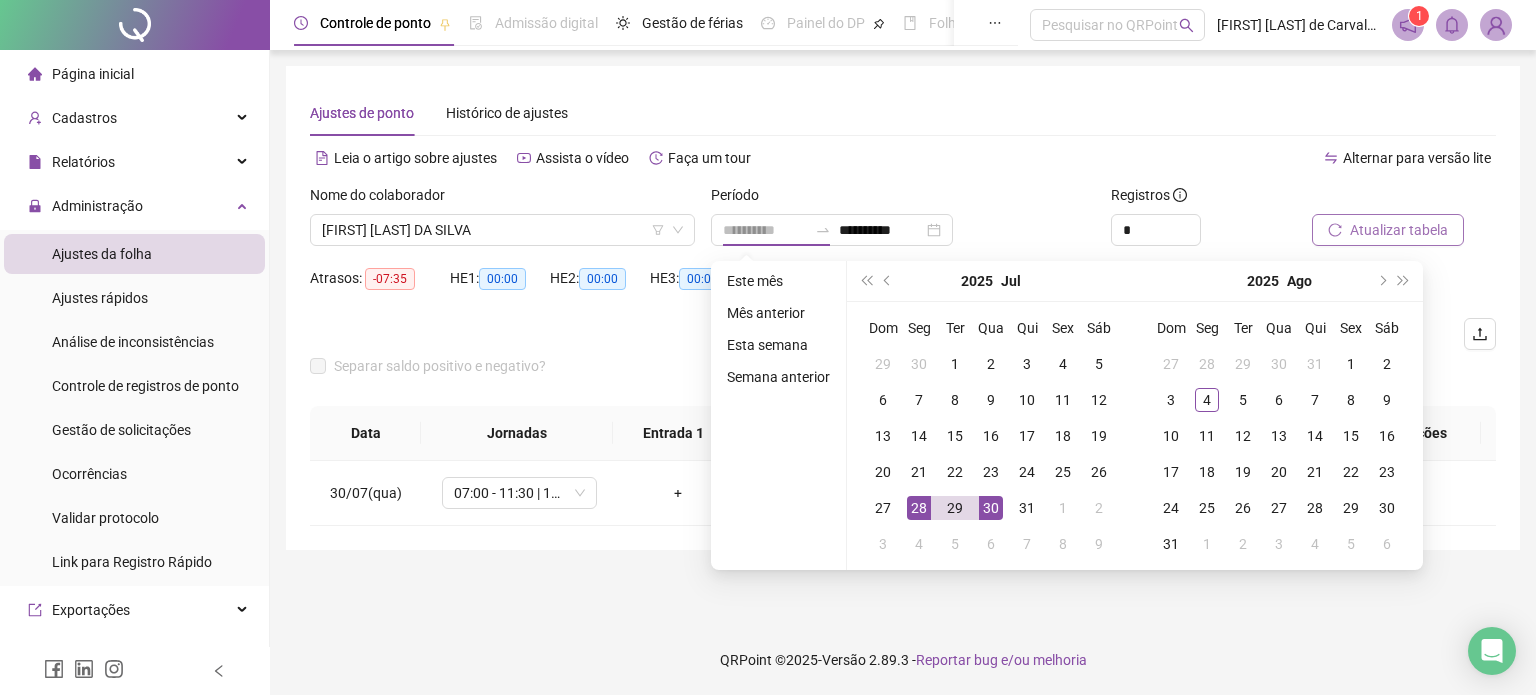 click on "28" at bounding box center [919, 508] 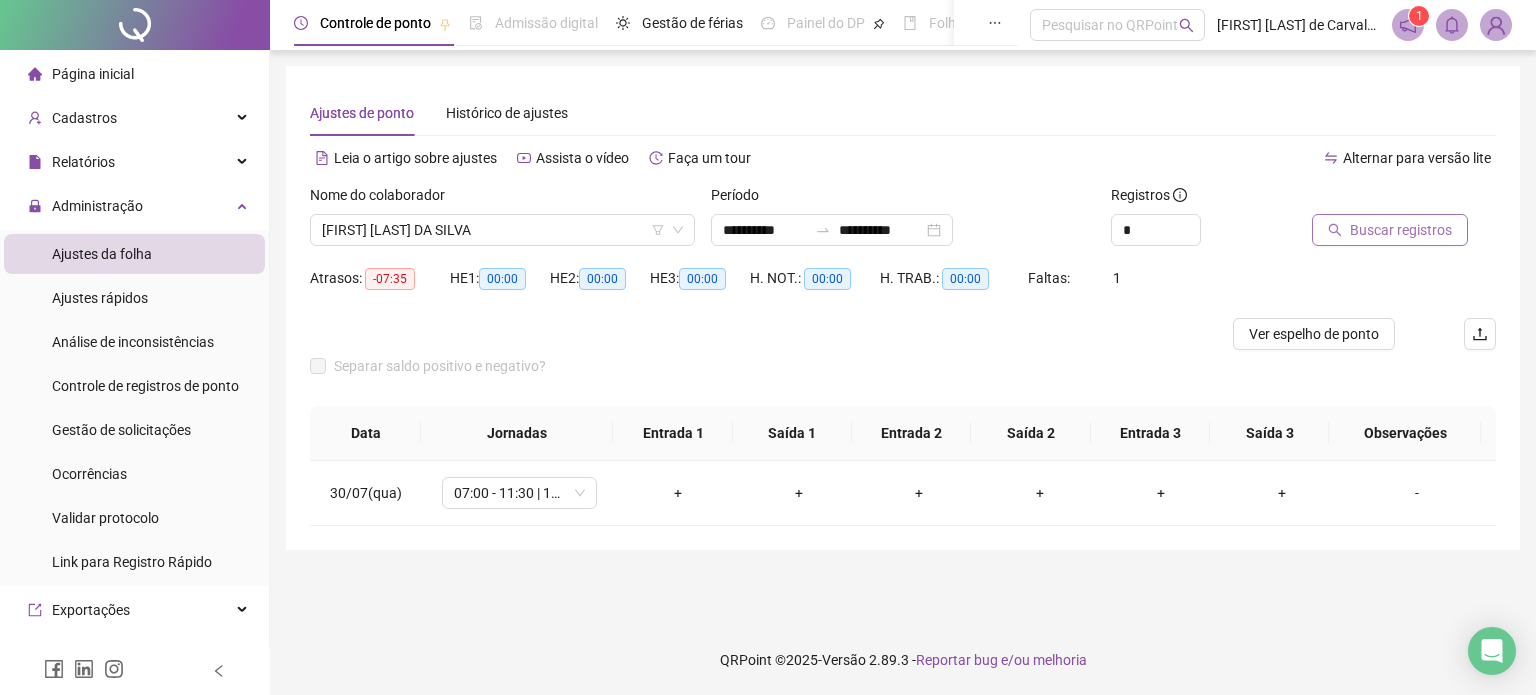 click on "Buscar registros" at bounding box center [1401, 230] 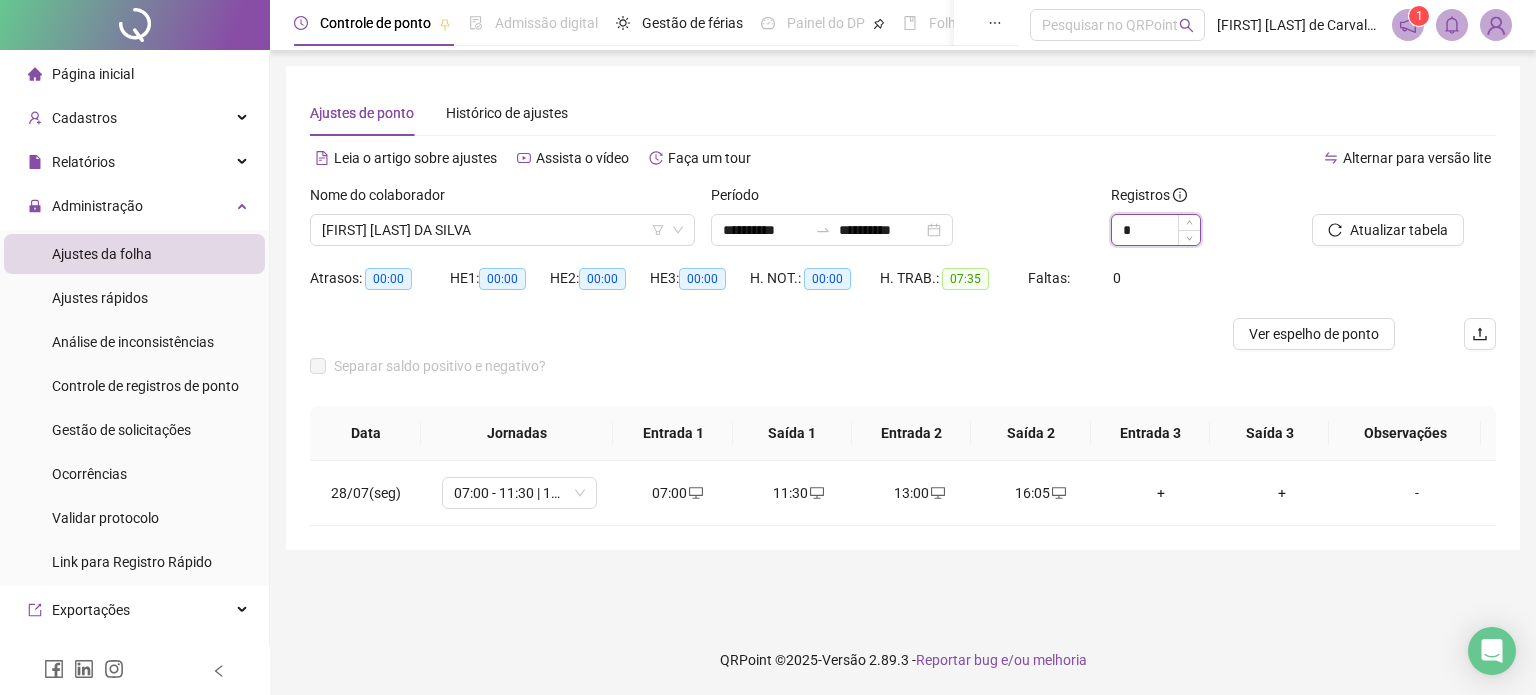 click on "*" at bounding box center [1156, 230] 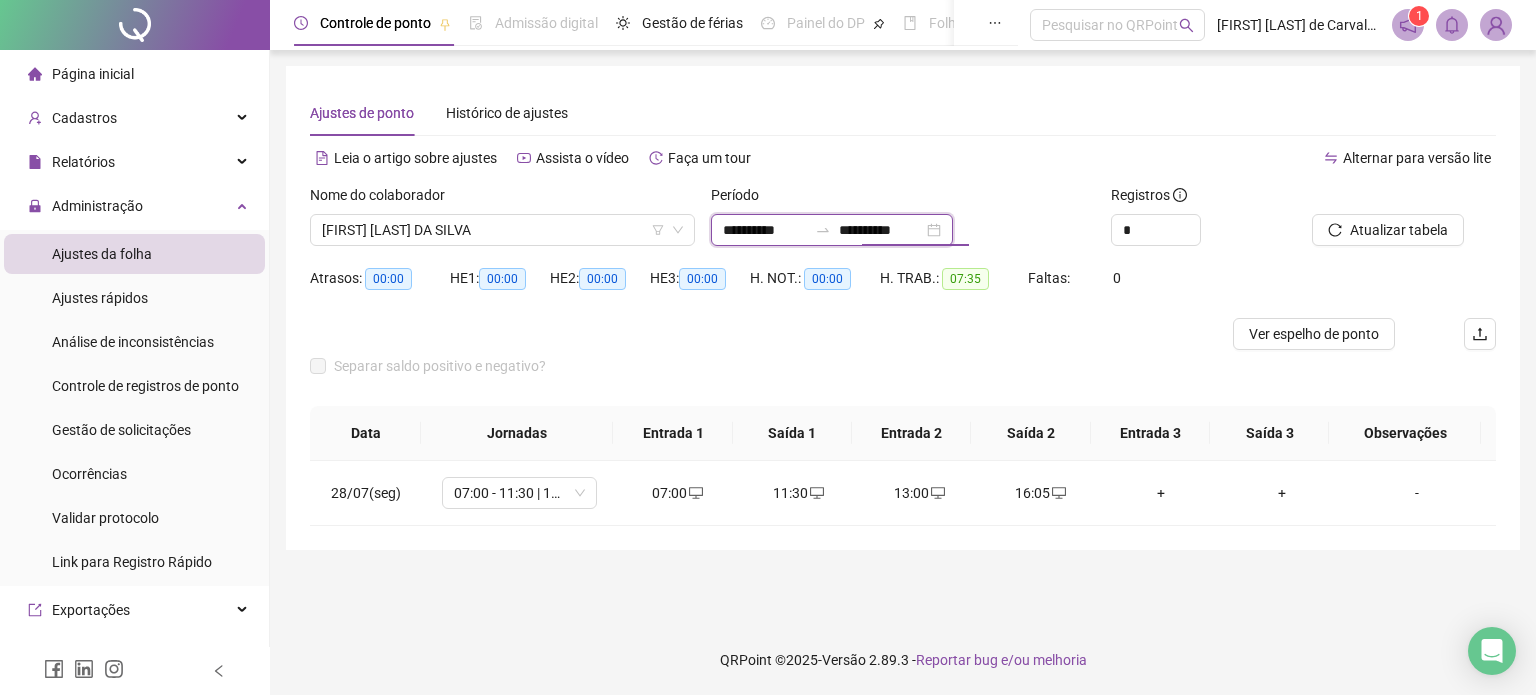 click on "**********" at bounding box center (881, 230) 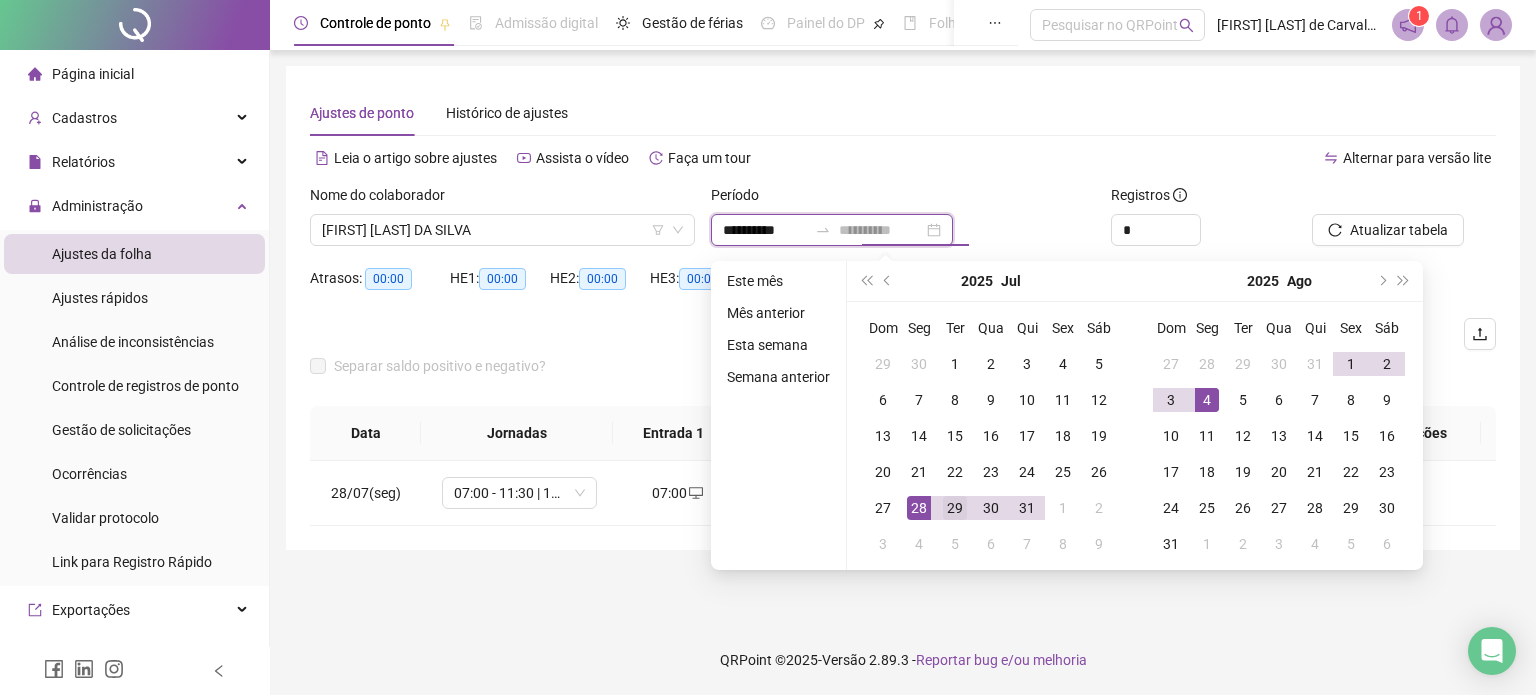 type on "**********" 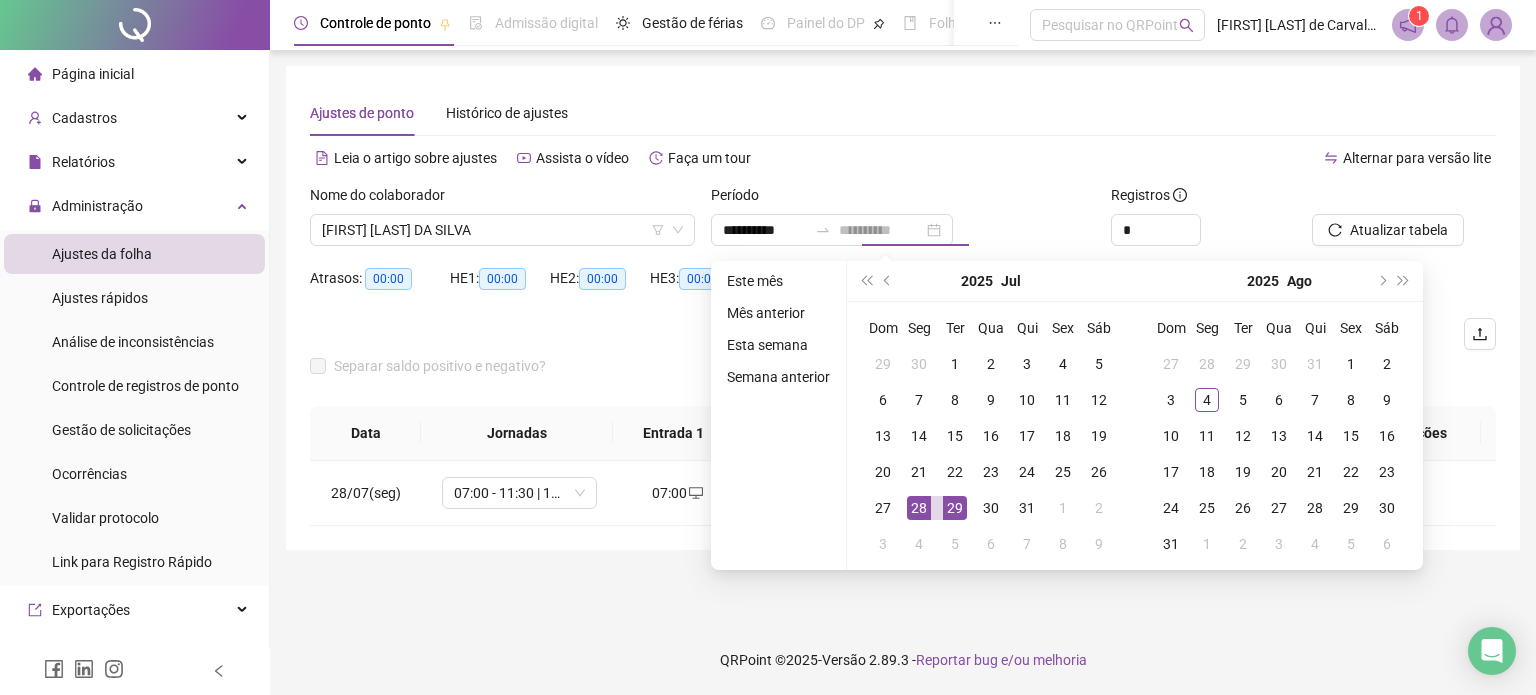 click on "29" at bounding box center [955, 508] 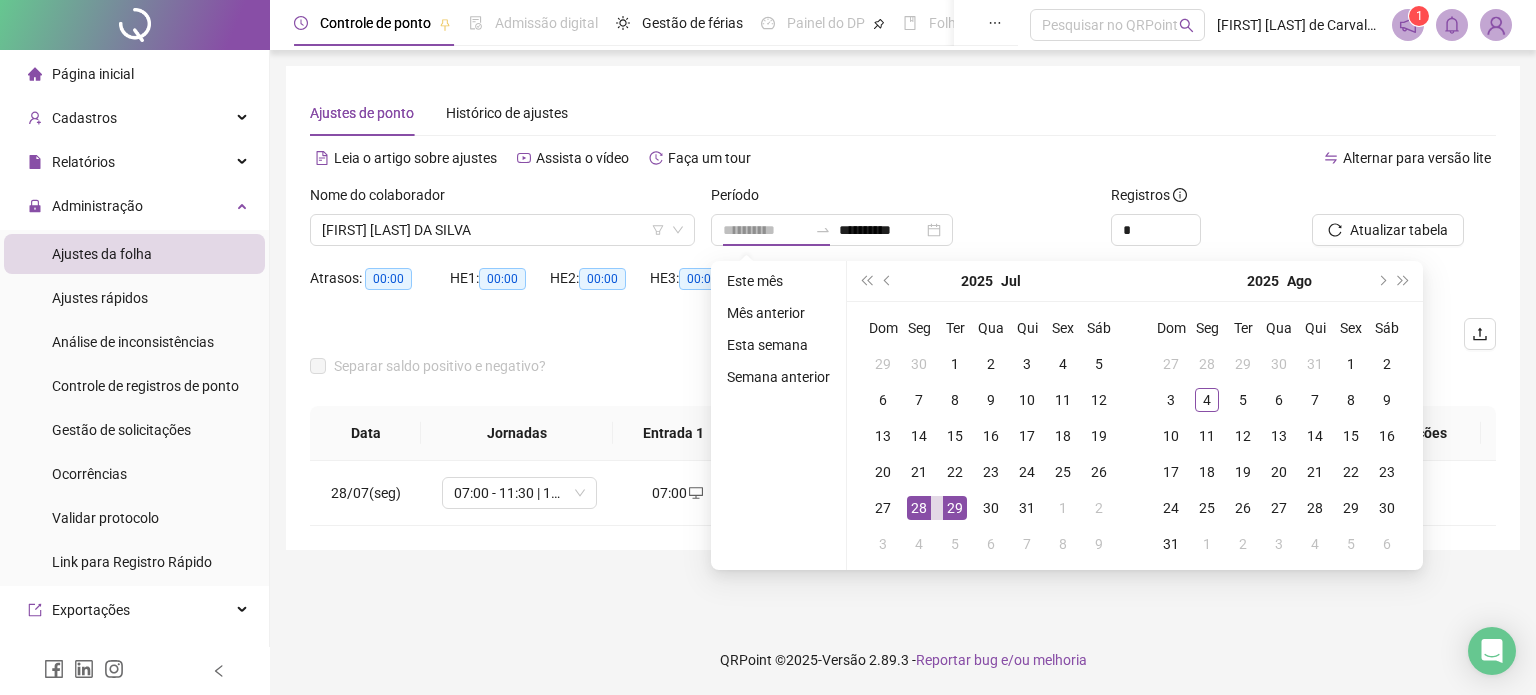 click on "29" at bounding box center (955, 508) 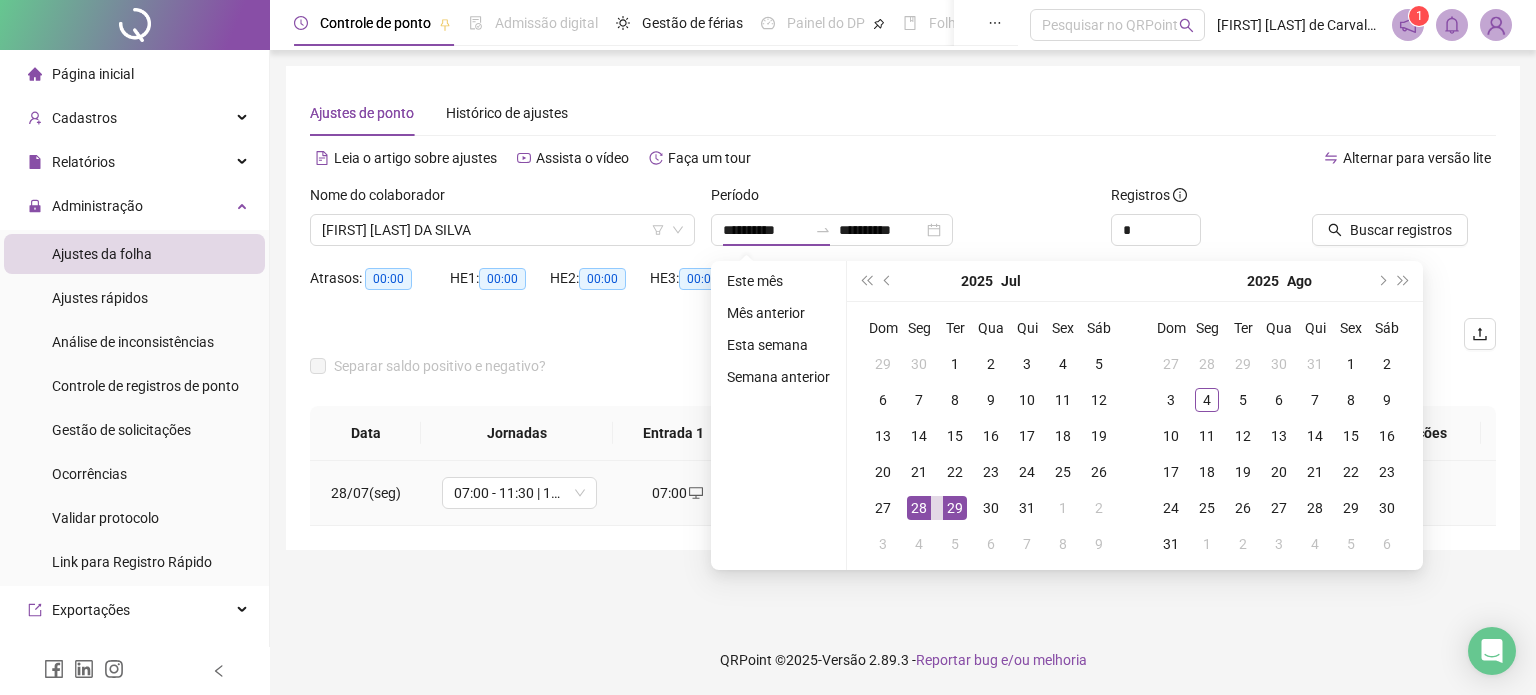 type on "**********" 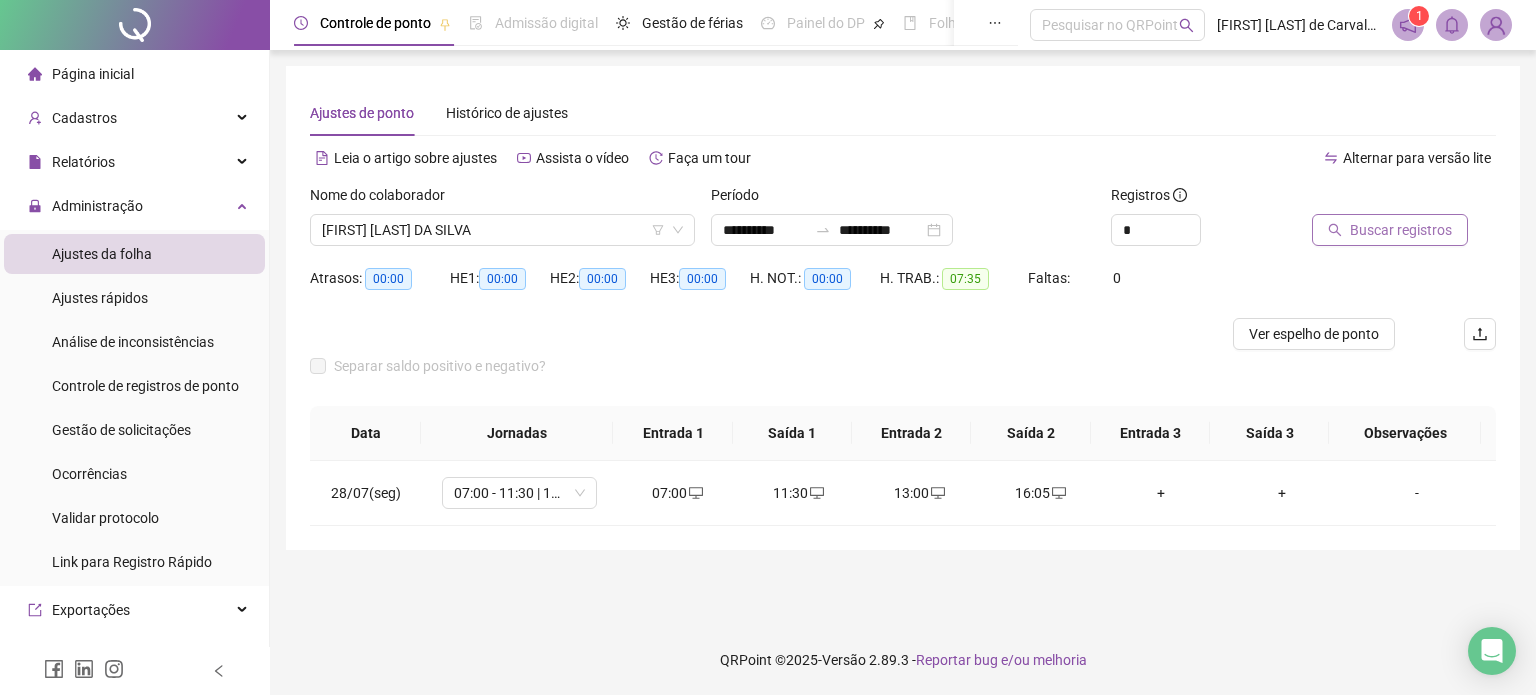 click on "Buscar registros" at bounding box center [1401, 230] 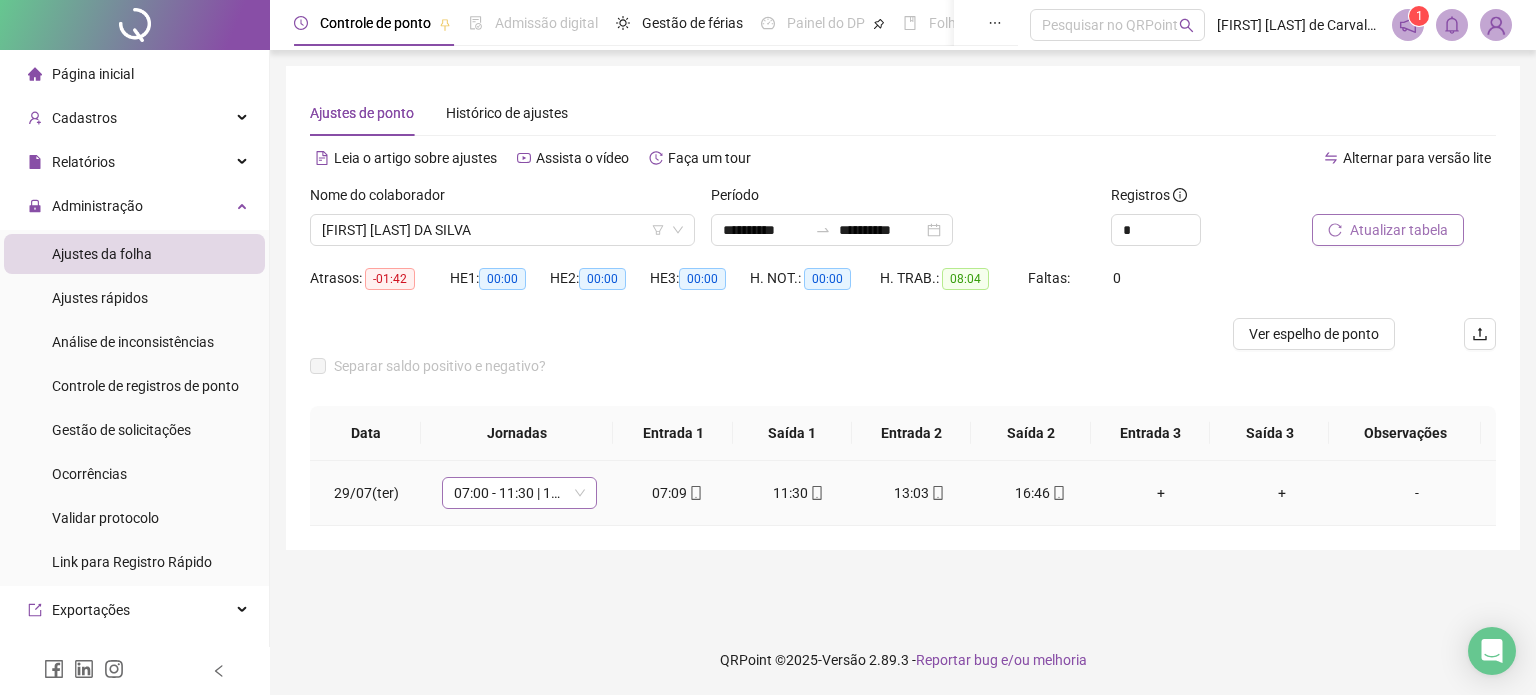 click on "07:00 - 11:30 | 13:00 - 16:05" at bounding box center (519, 493) 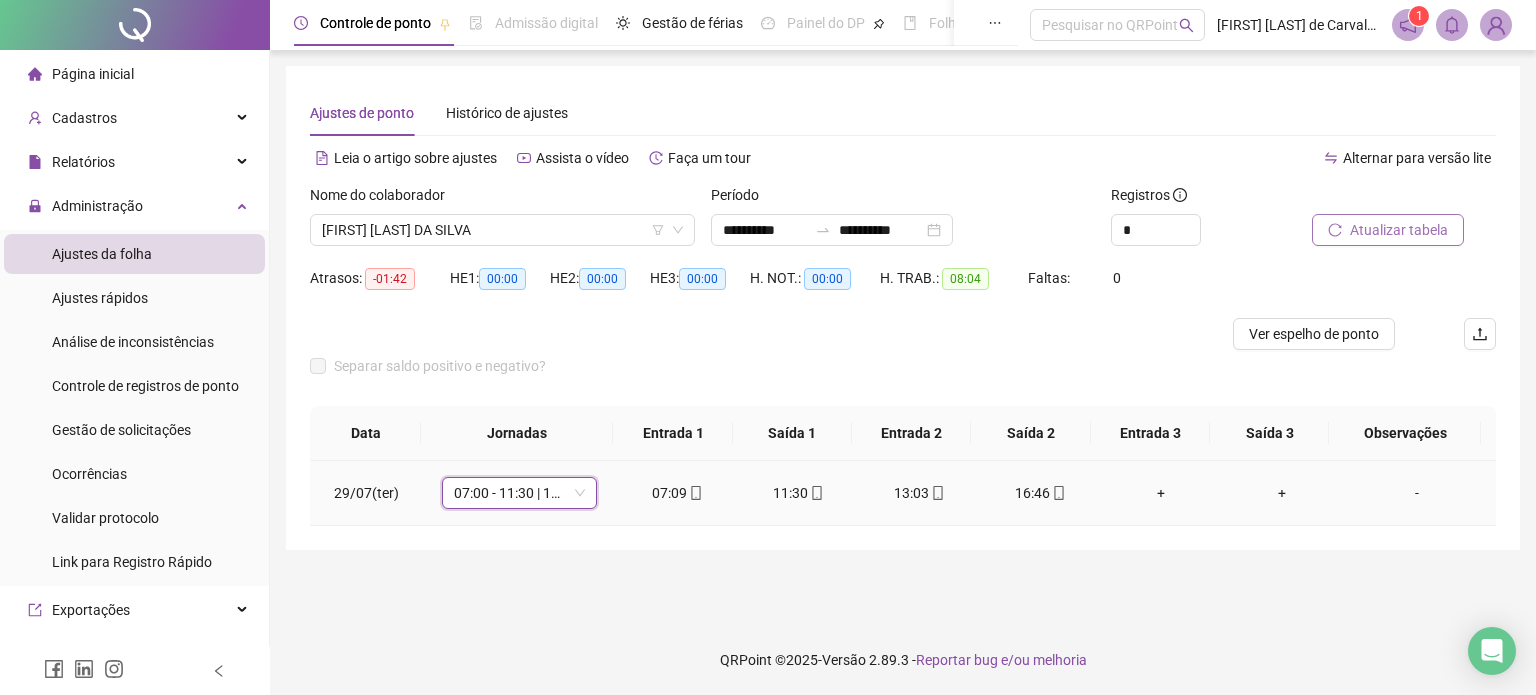 click on "07:00 - 11:30 | 13:00 - 16:05" at bounding box center [519, 493] 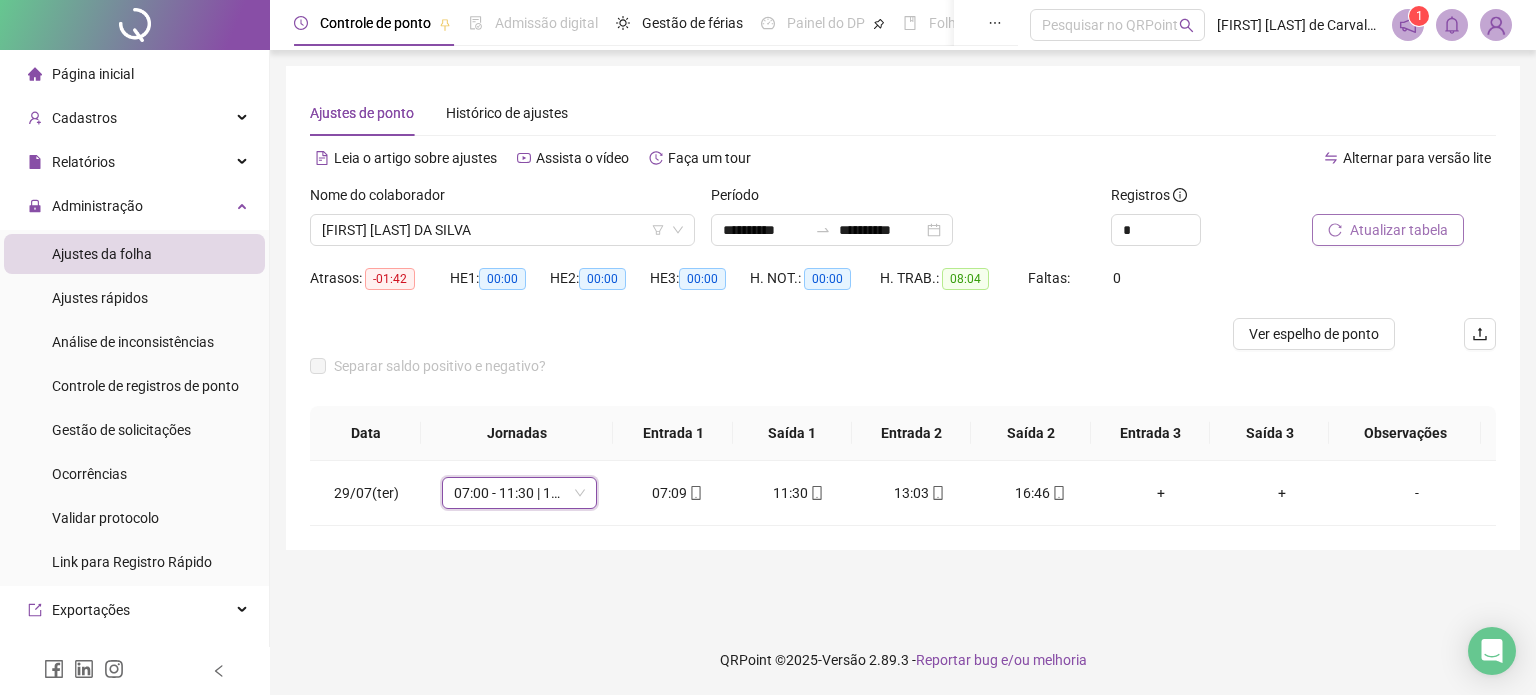 click on "**********" at bounding box center [903, 337] 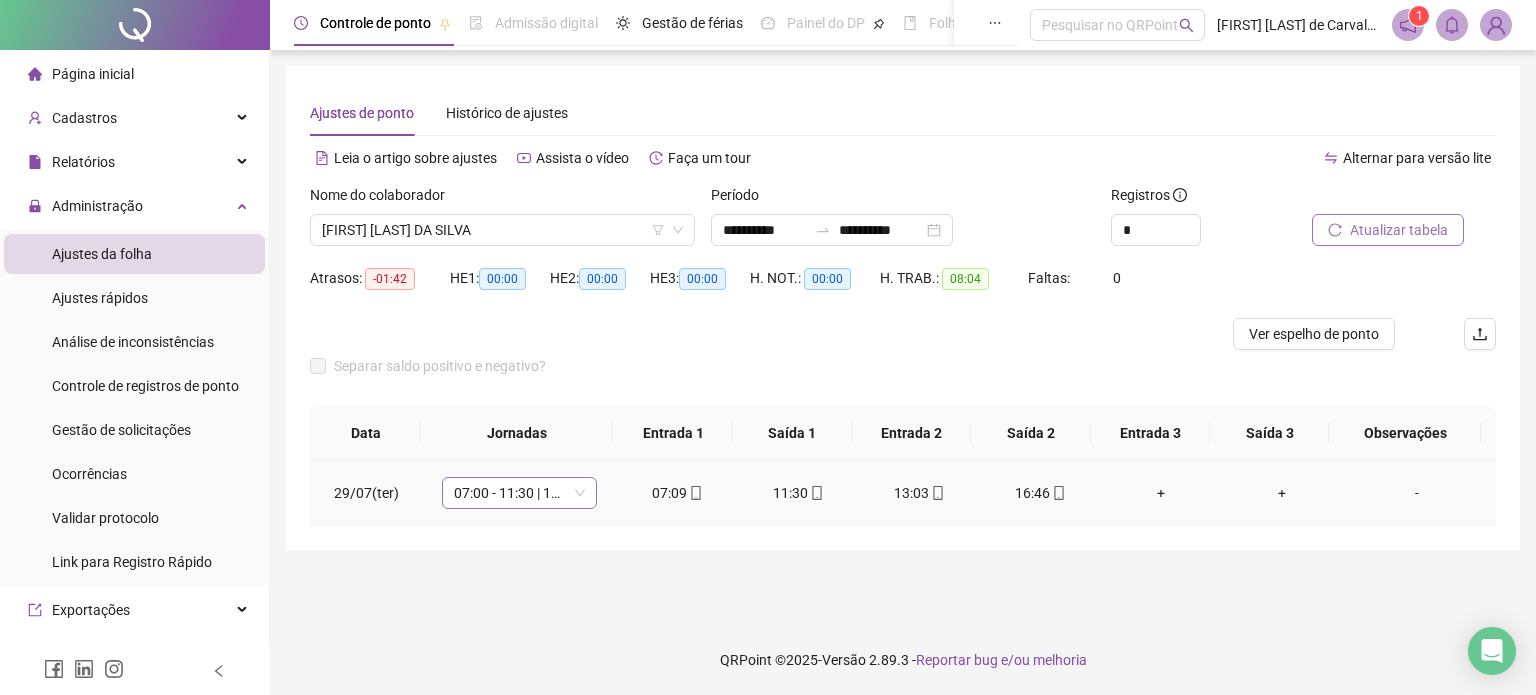 click on "07:00 - 11:30 | 13:00 - 16:05" at bounding box center [519, 493] 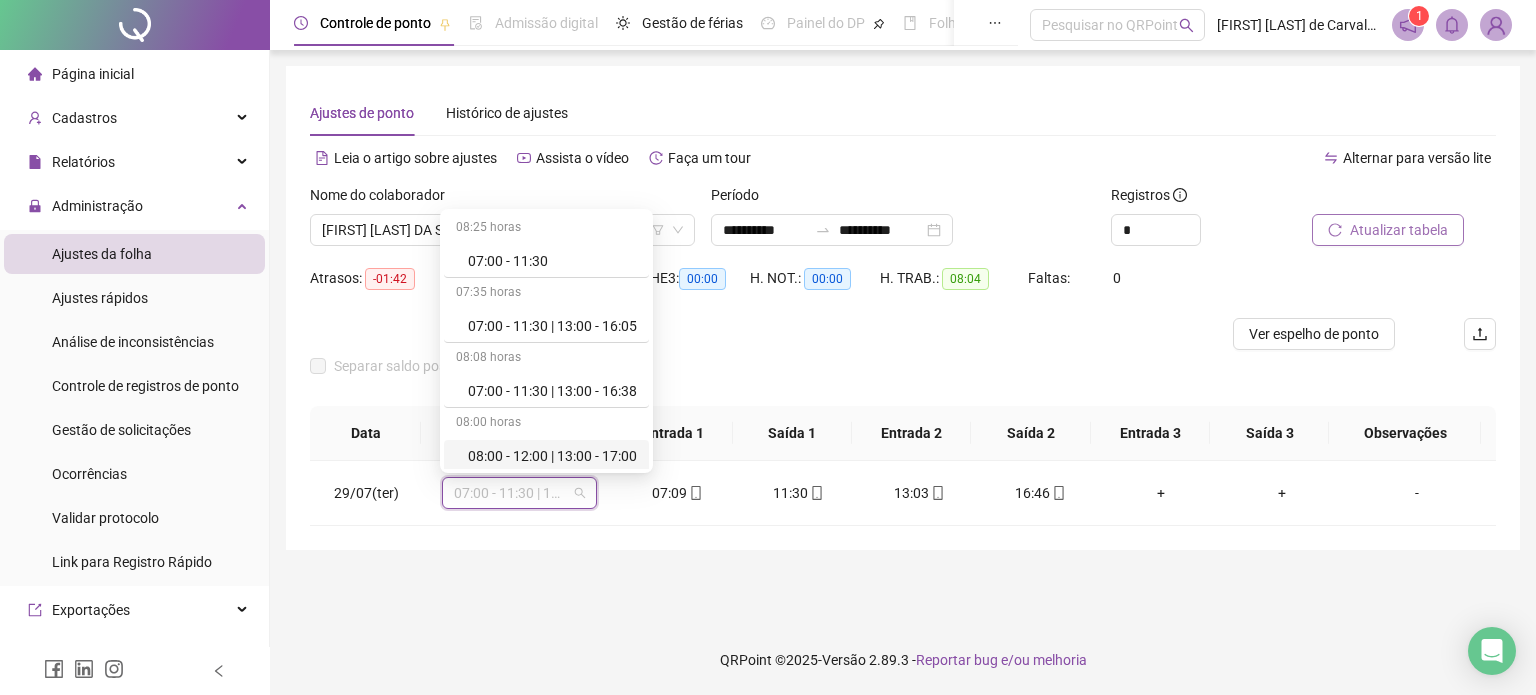 click at bounding box center [755, 334] 